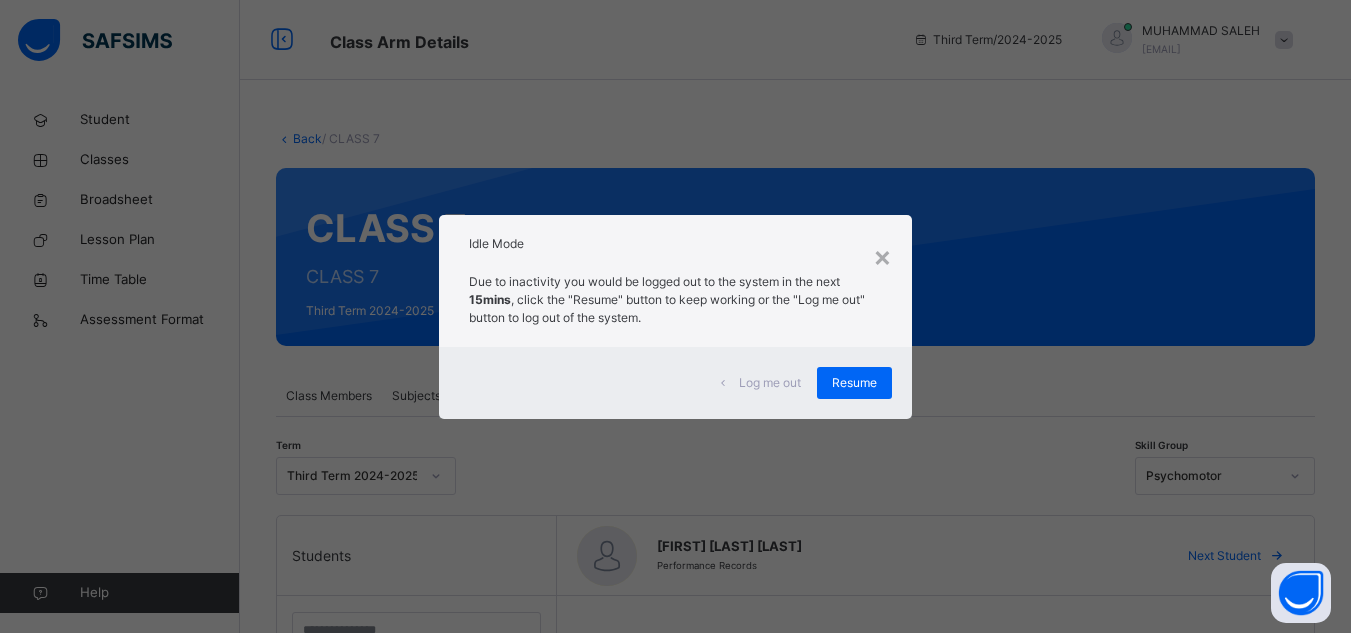 scroll, scrollTop: 567, scrollLeft: 0, axis: vertical 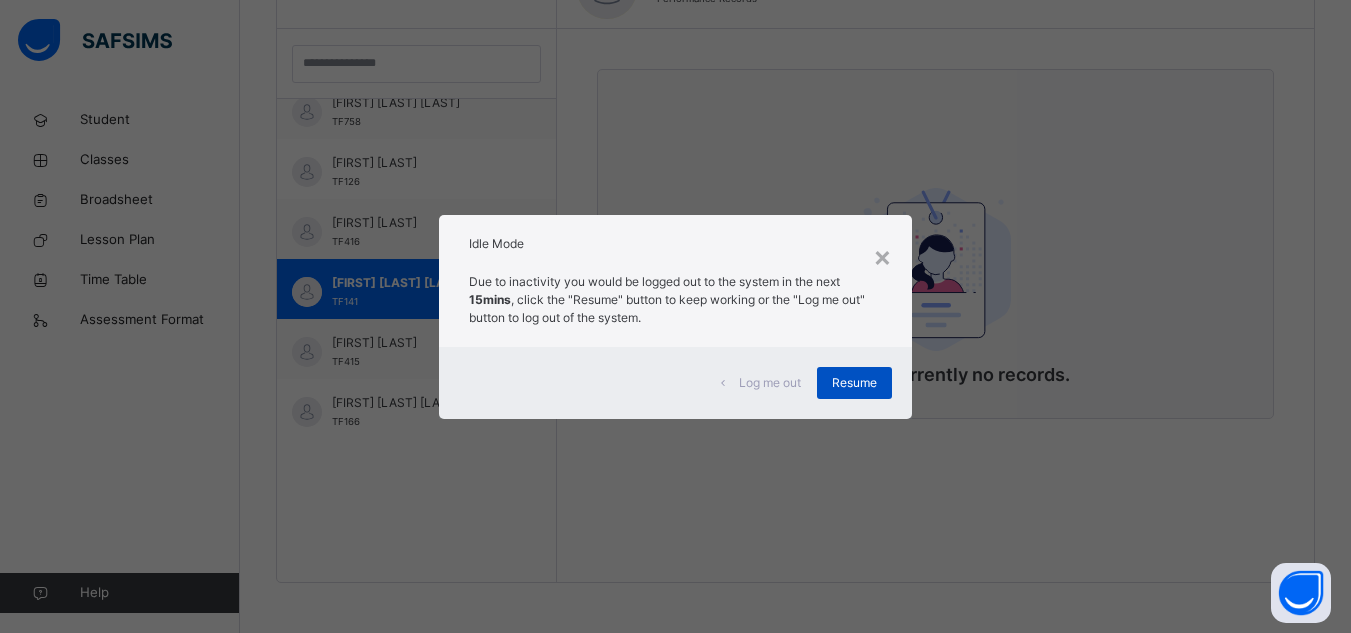 click on "Resume" at bounding box center [854, 383] 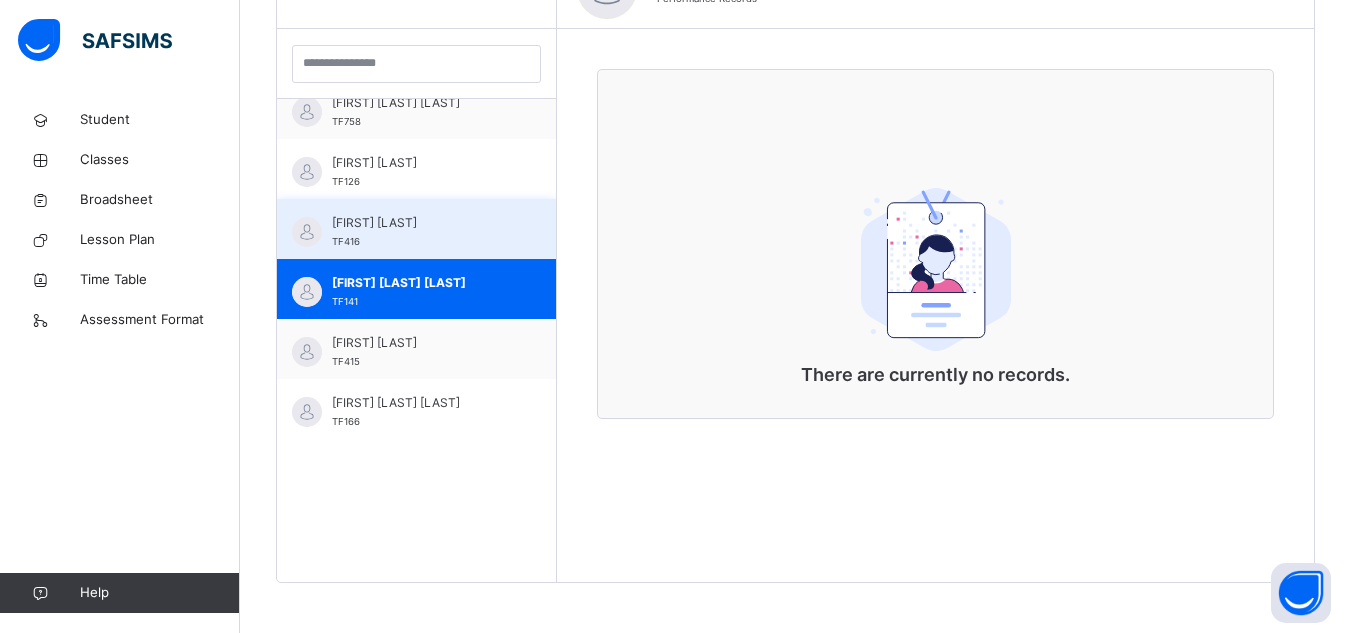 click on "[FIRST] [LAST]" at bounding box center [421, 223] 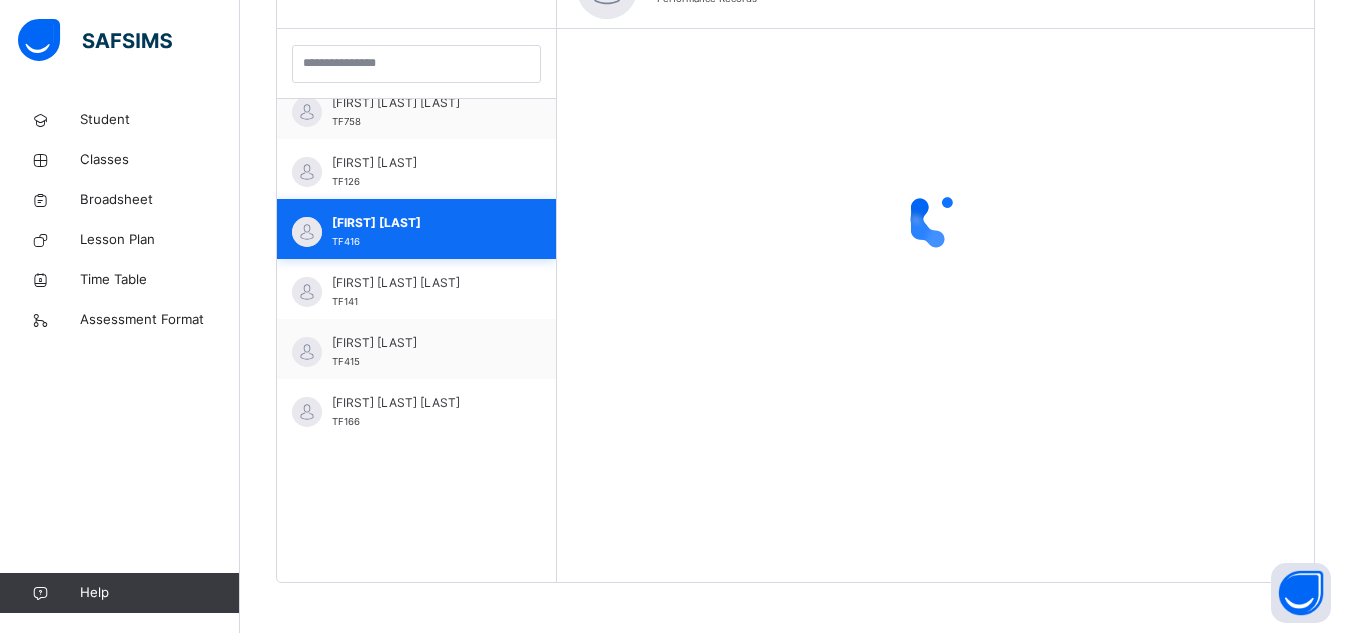 click on "[FIRST] [LAST]" at bounding box center (421, 223) 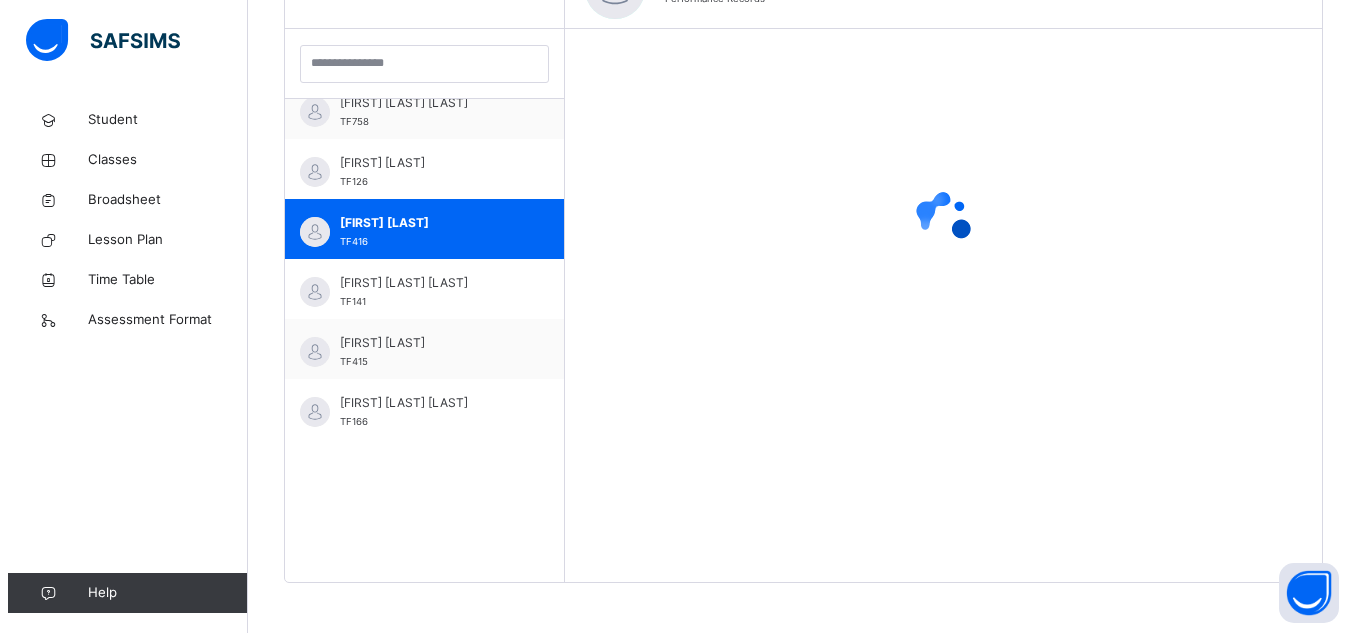 scroll, scrollTop: 0, scrollLeft: 0, axis: both 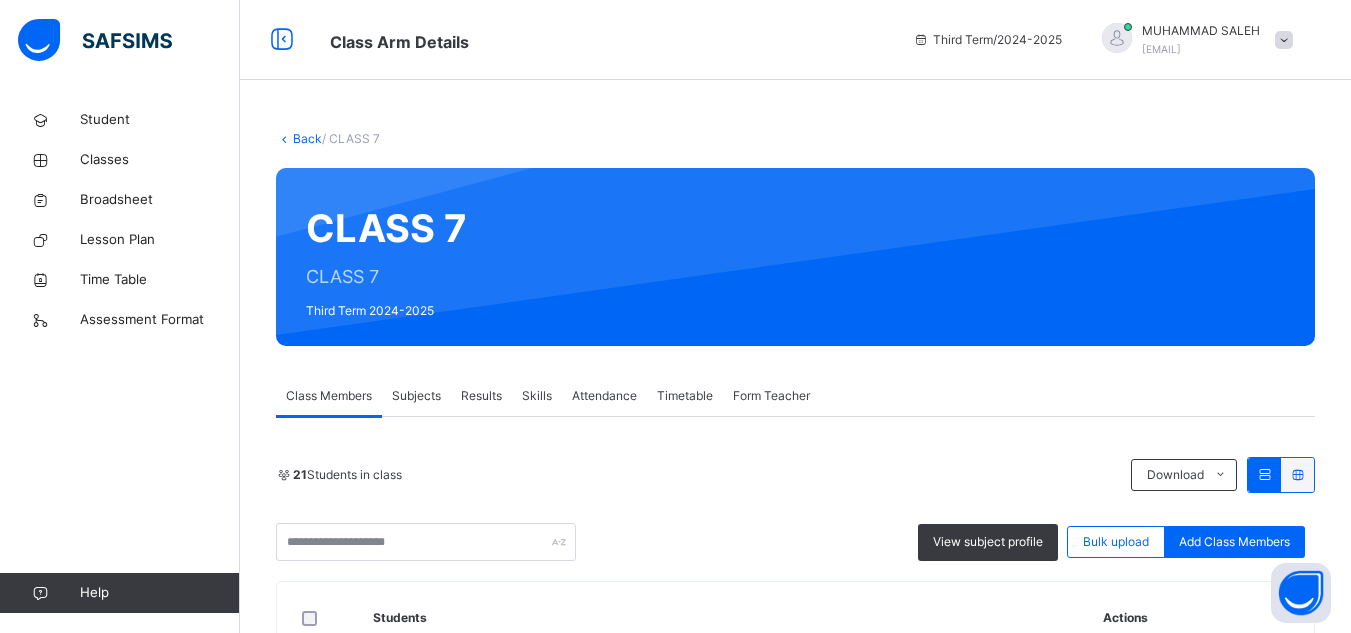 click on "Skills" at bounding box center [537, 396] 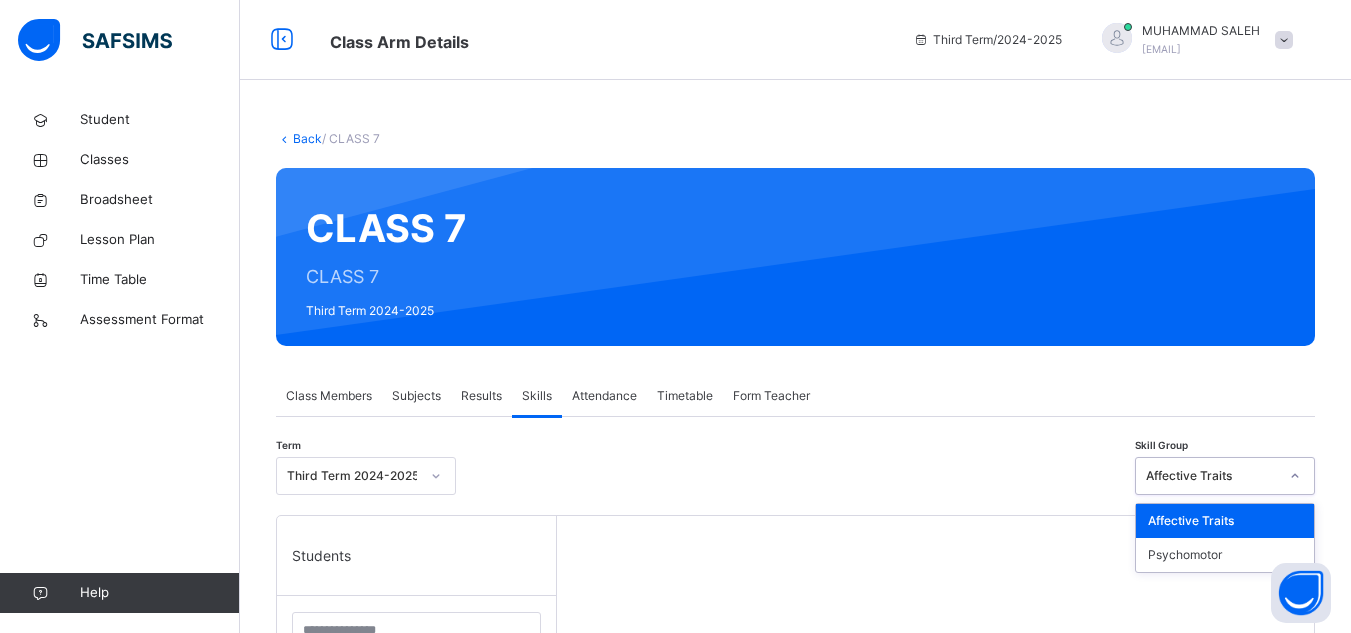click 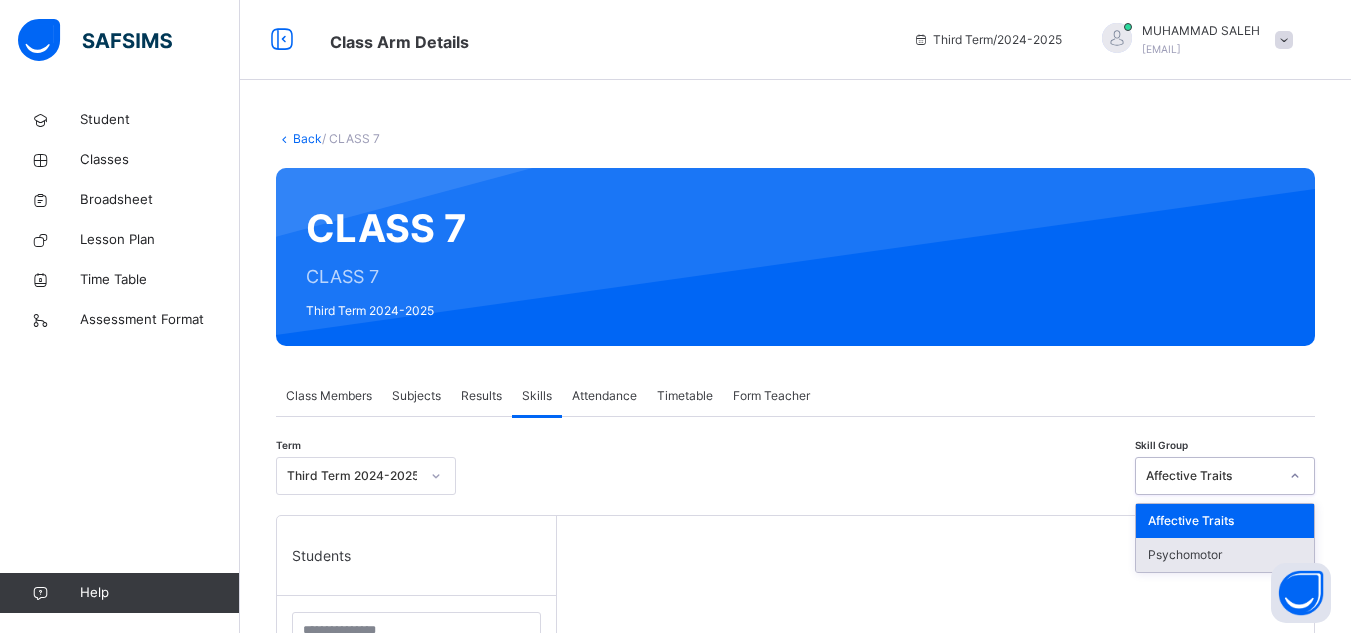 click on "Psychomotor" at bounding box center (1225, 555) 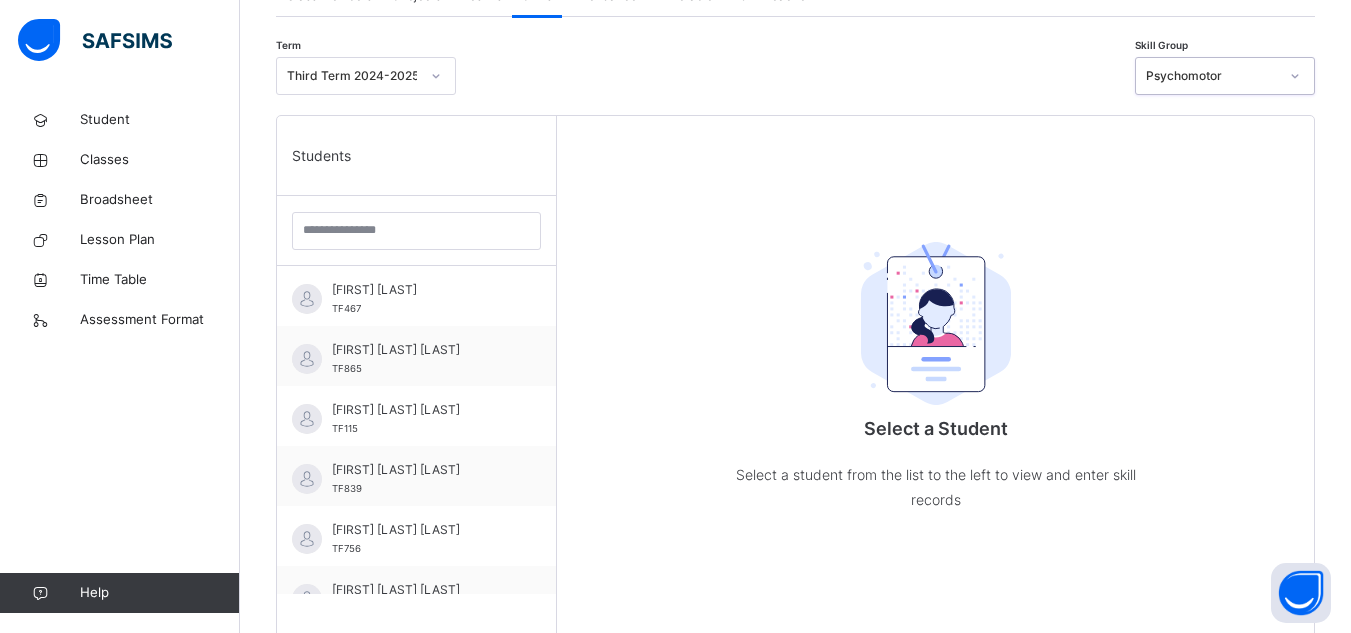 scroll, scrollTop: 424, scrollLeft: 0, axis: vertical 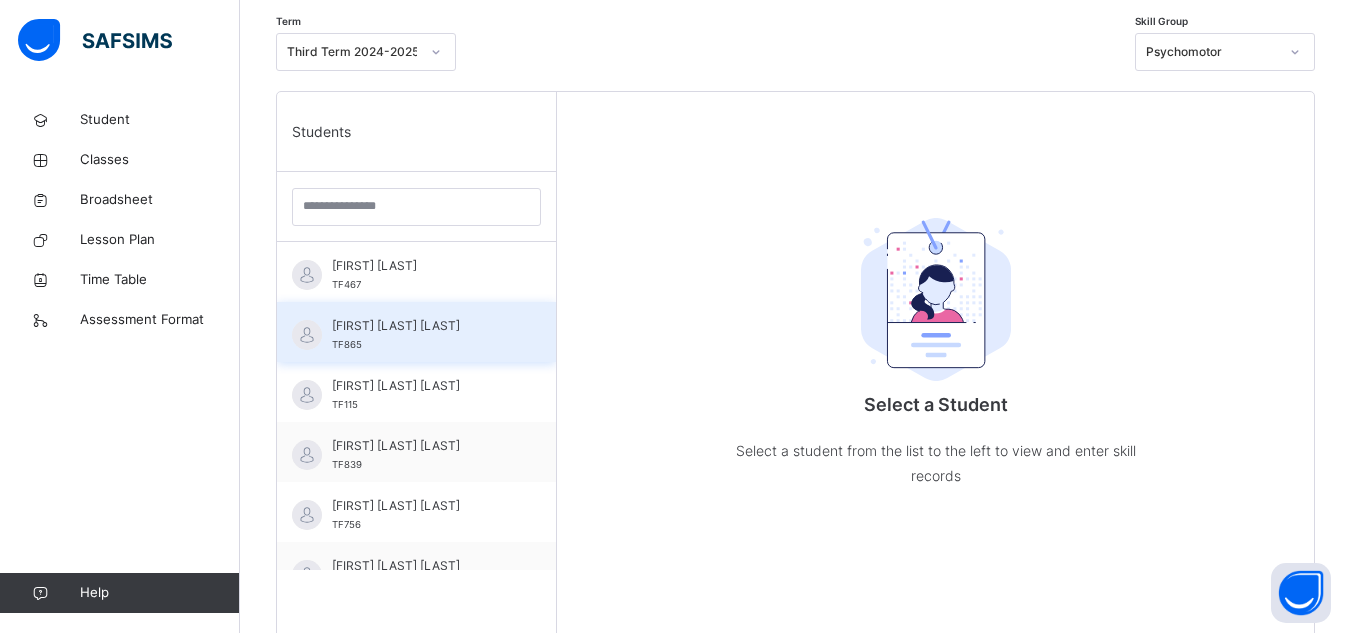 click on "[FIRST] [LAST] [LAST] TF865" at bounding box center (421, 335) 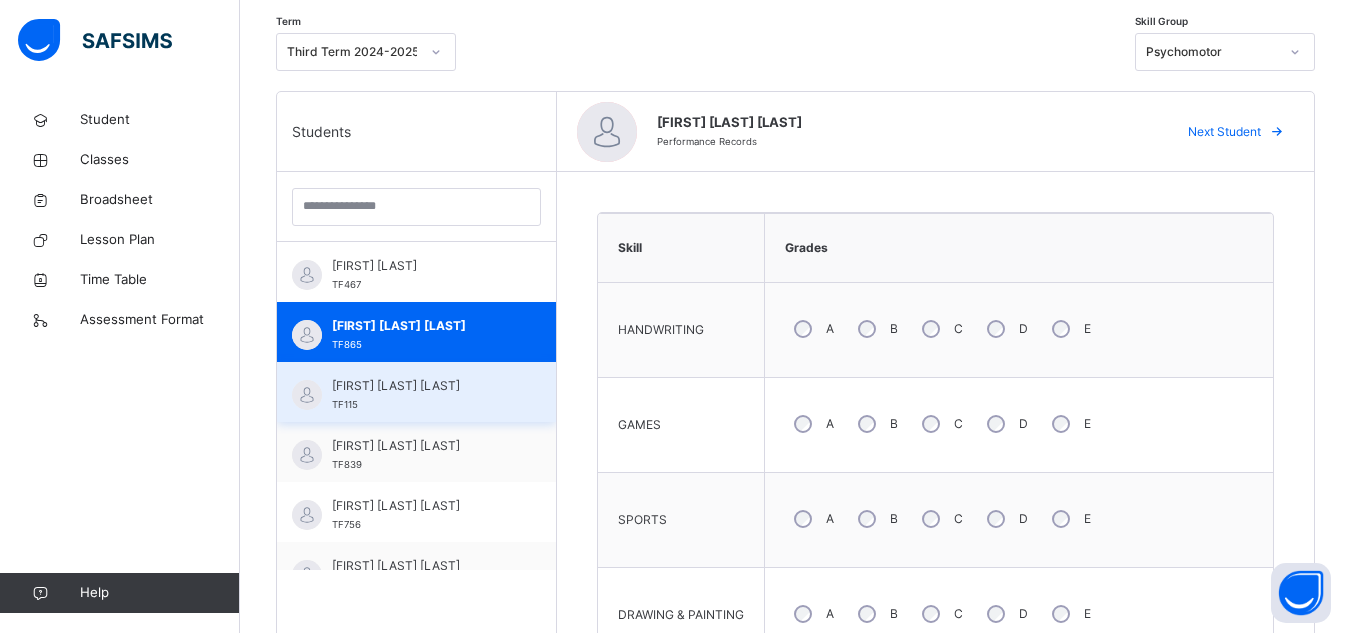 click on "[FIRST] [LAST] [LAST]" at bounding box center [421, 386] 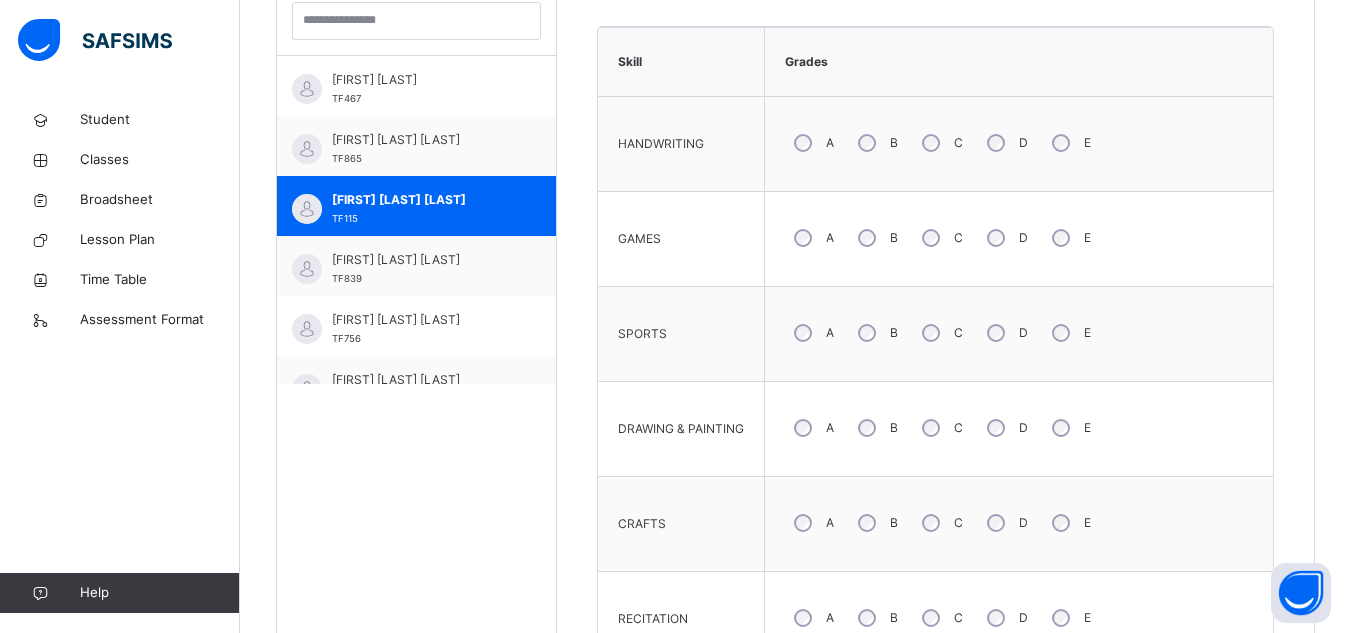 scroll, scrollTop: 615, scrollLeft: 0, axis: vertical 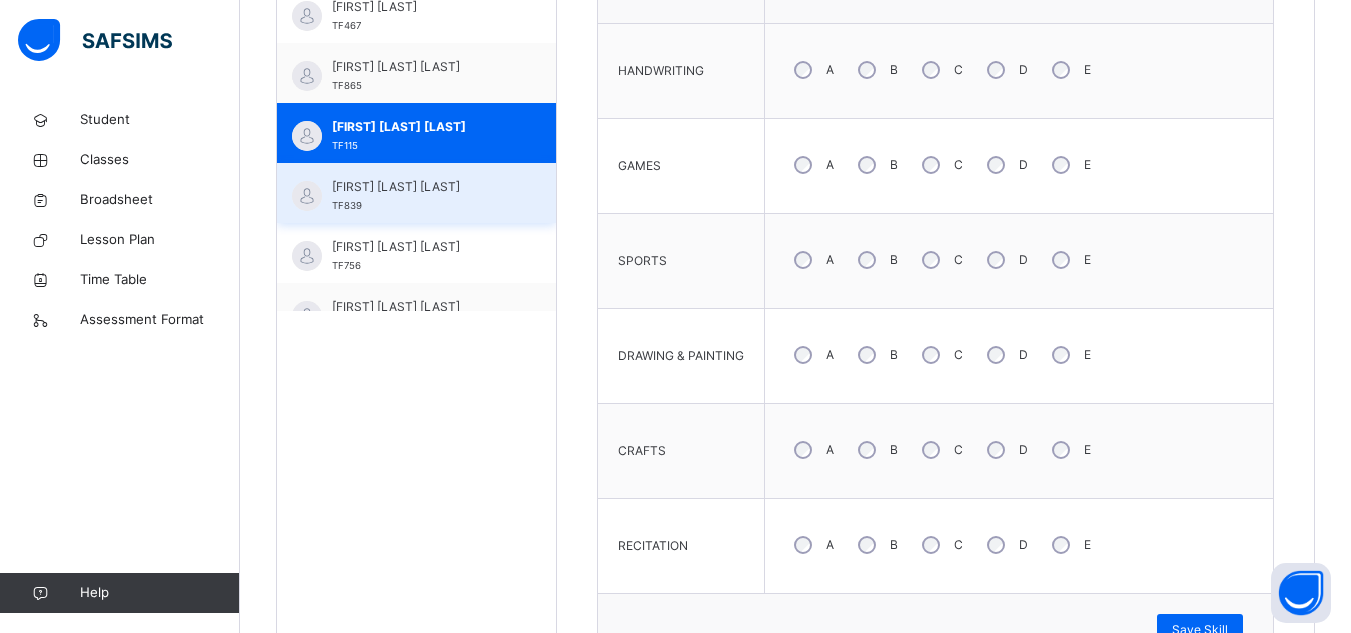 click on "[FIRST] [LAST] TF839" at bounding box center [421, 196] 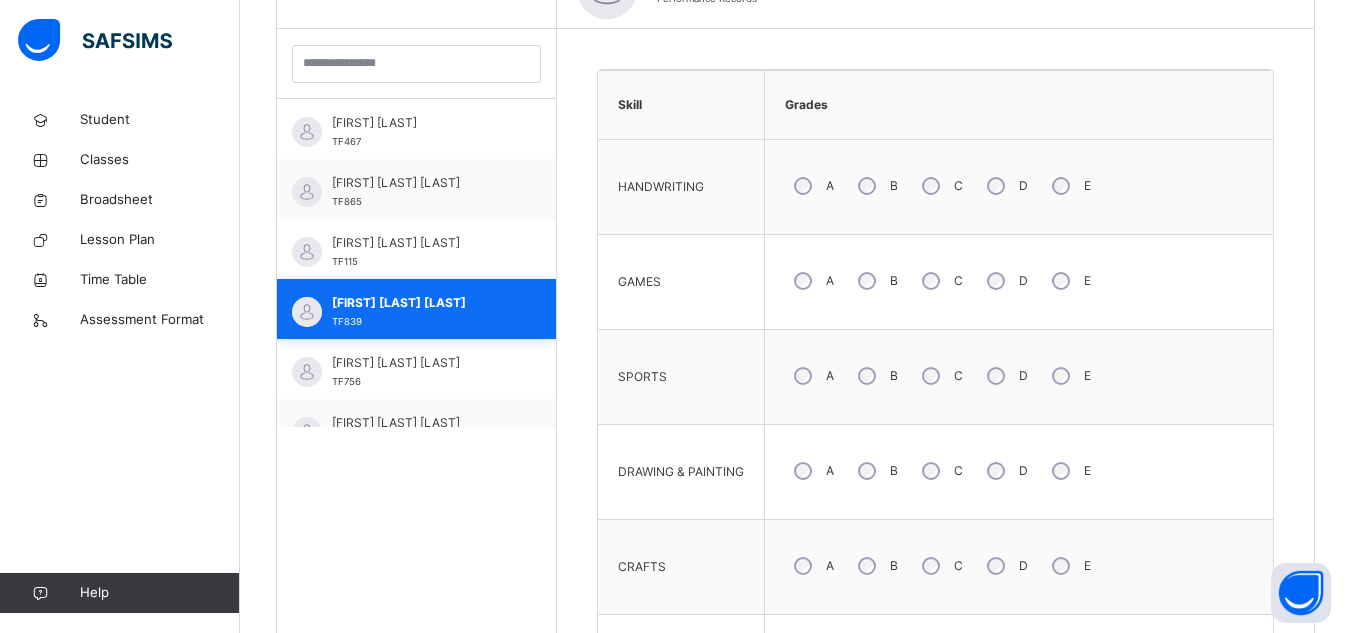 scroll, scrollTop: 683, scrollLeft: 0, axis: vertical 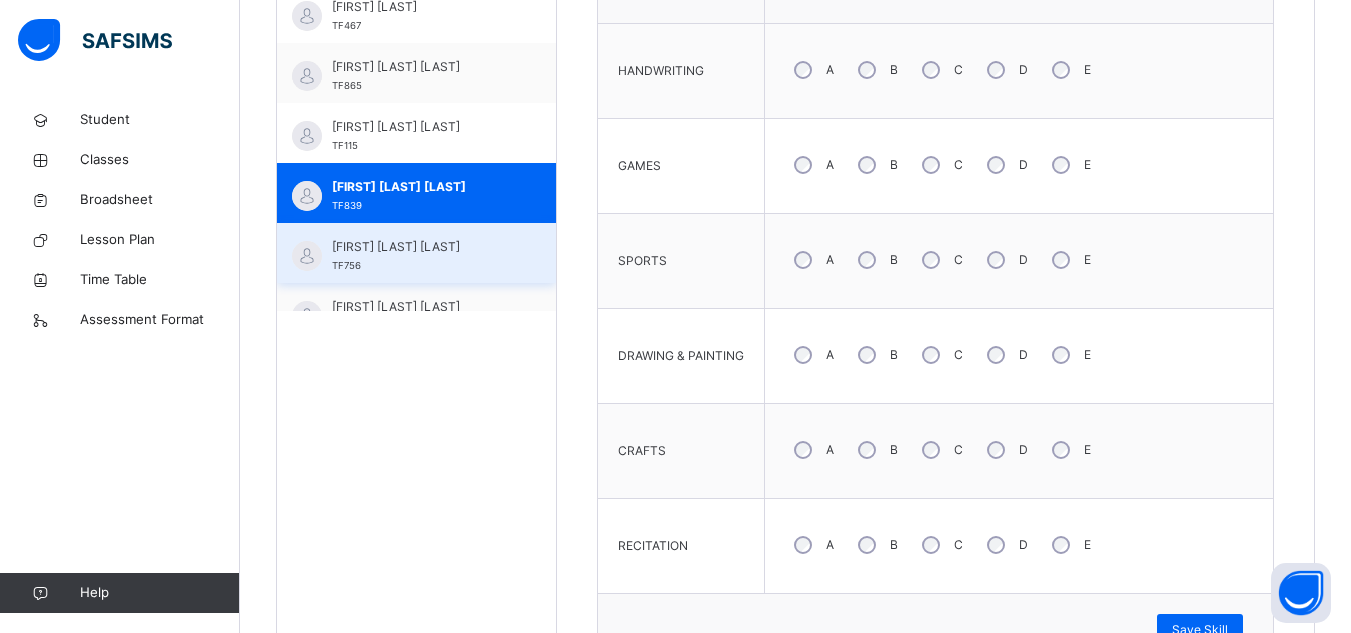 click on "[FIRST] [LAST] [LAST] TF756" at bounding box center (416, 253) 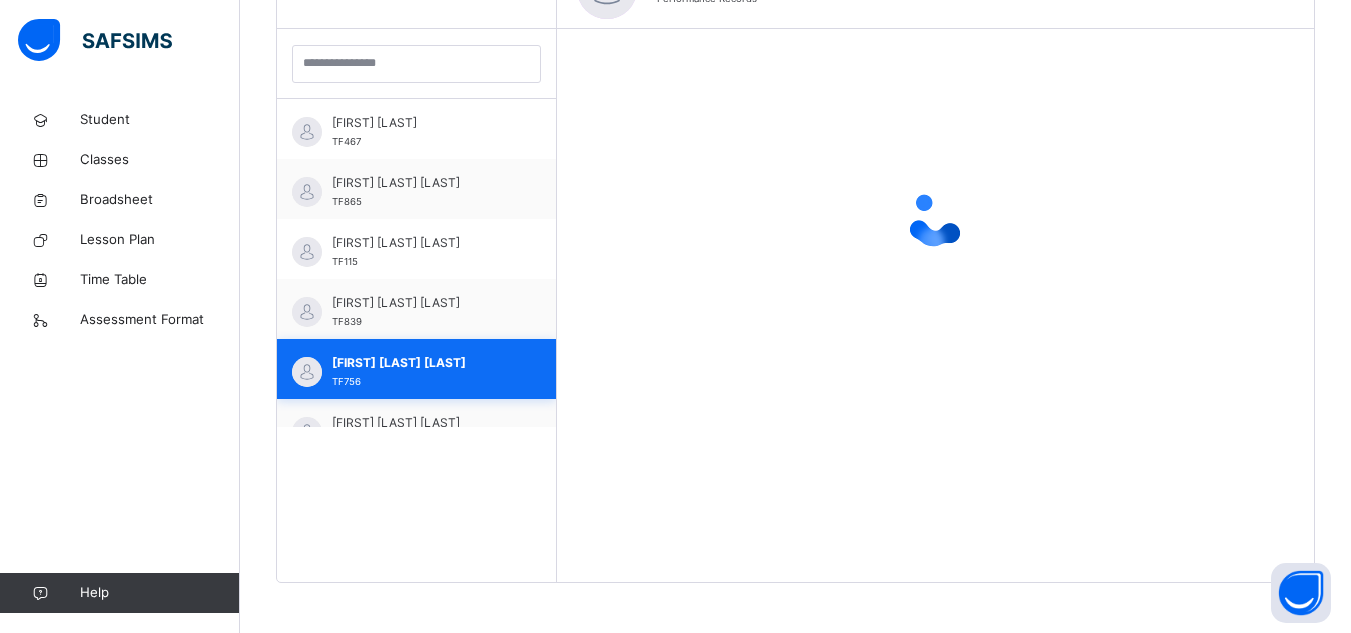 scroll, scrollTop: 683, scrollLeft: 0, axis: vertical 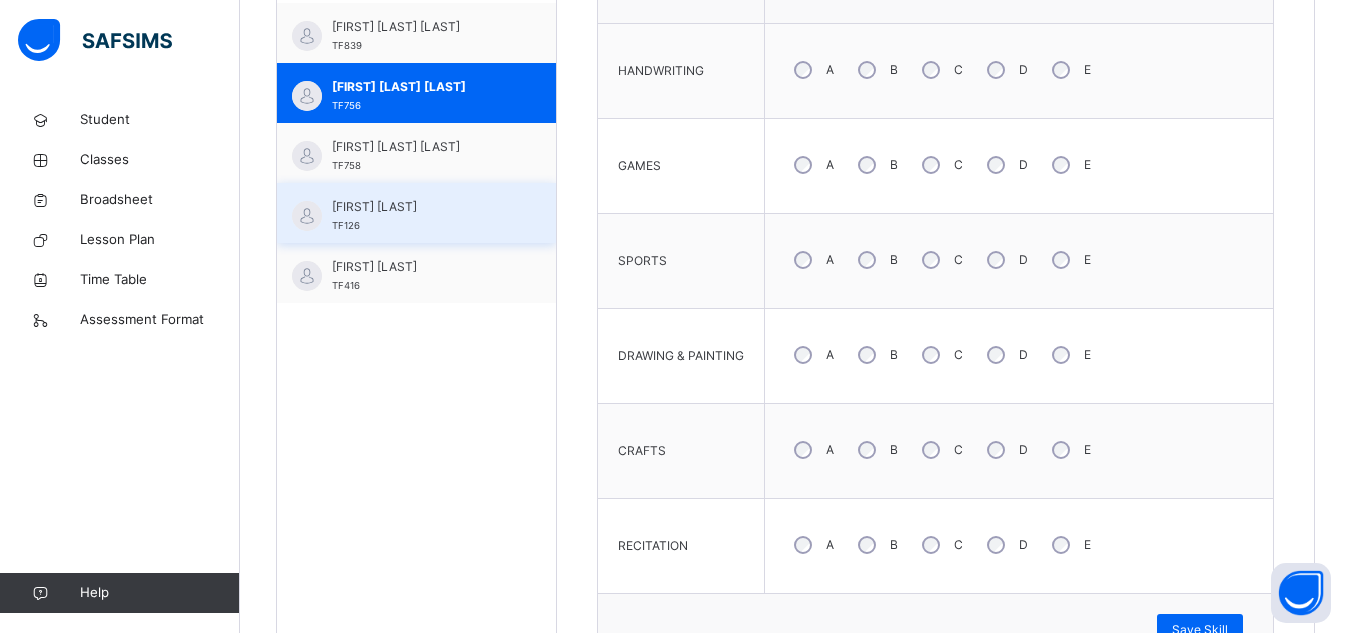 click on "[FIRST] [LAST]" at bounding box center (421, 207) 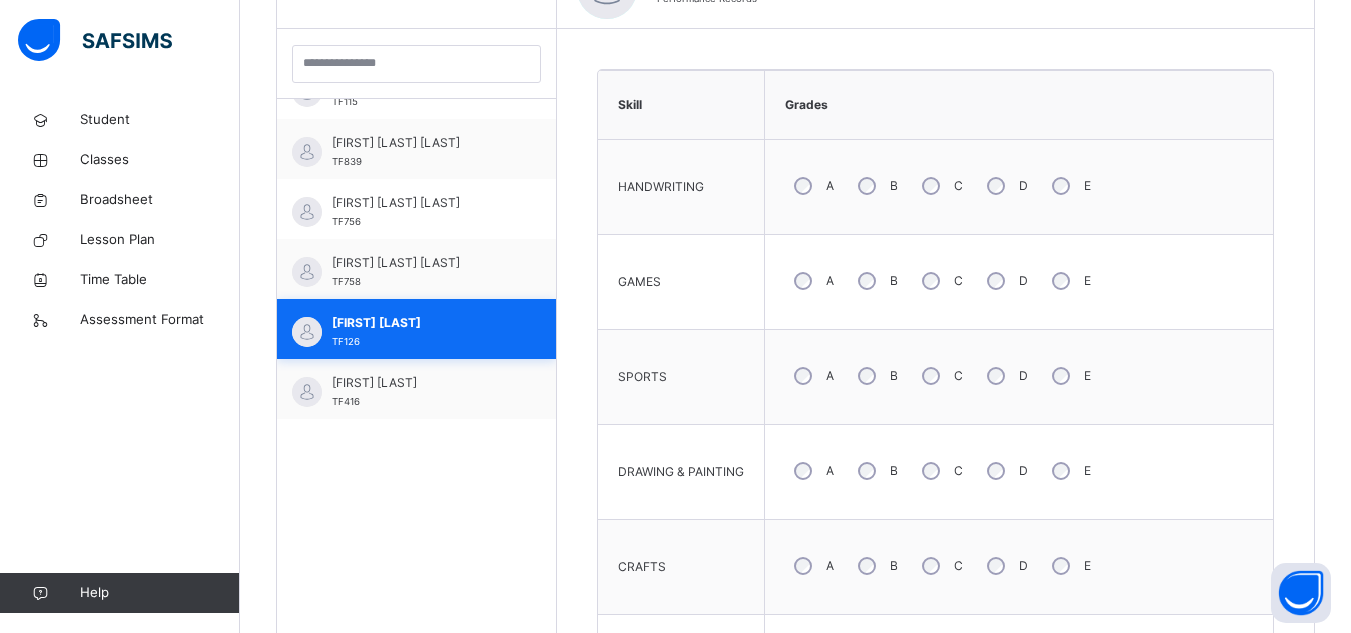 scroll, scrollTop: 683, scrollLeft: 0, axis: vertical 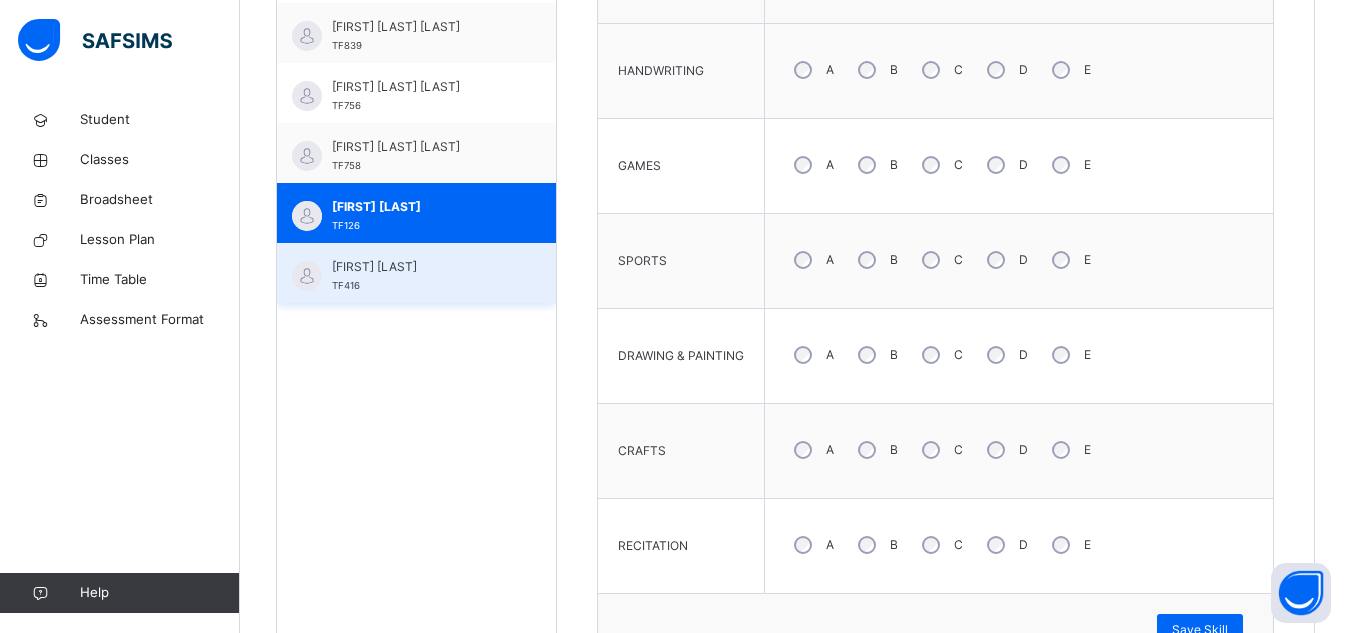 click on "[FIRST] [LAST] TF416" at bounding box center (416, 273) 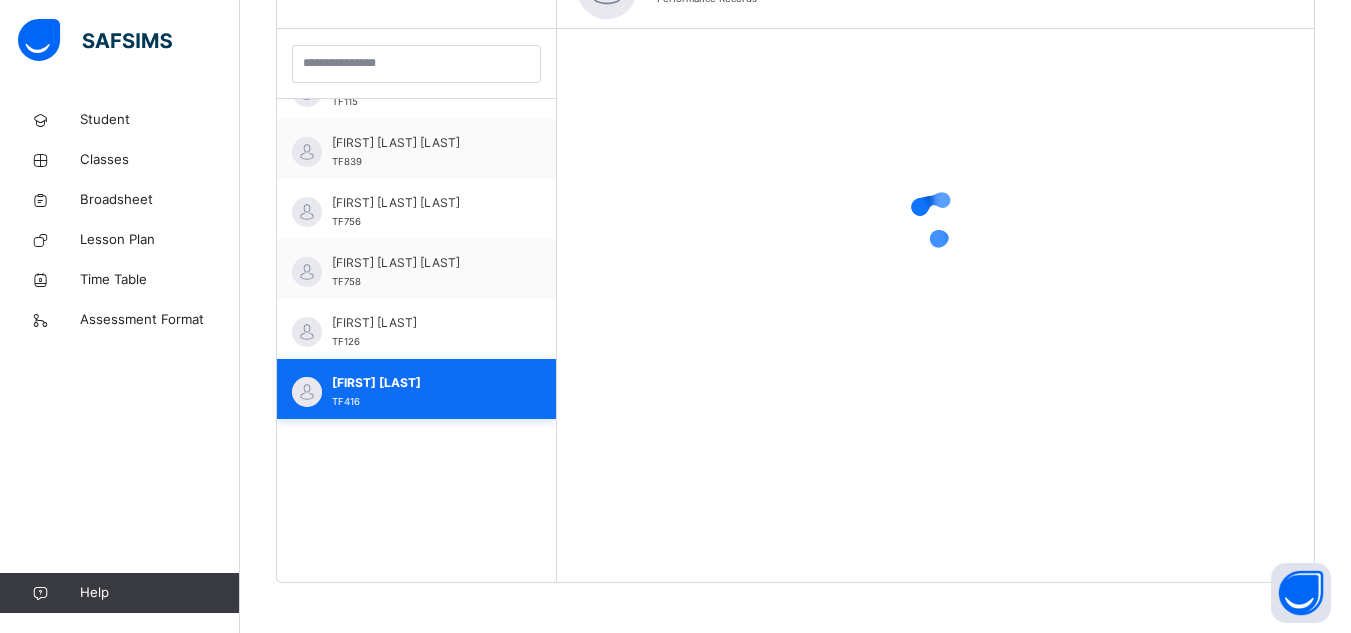 scroll, scrollTop: 683, scrollLeft: 0, axis: vertical 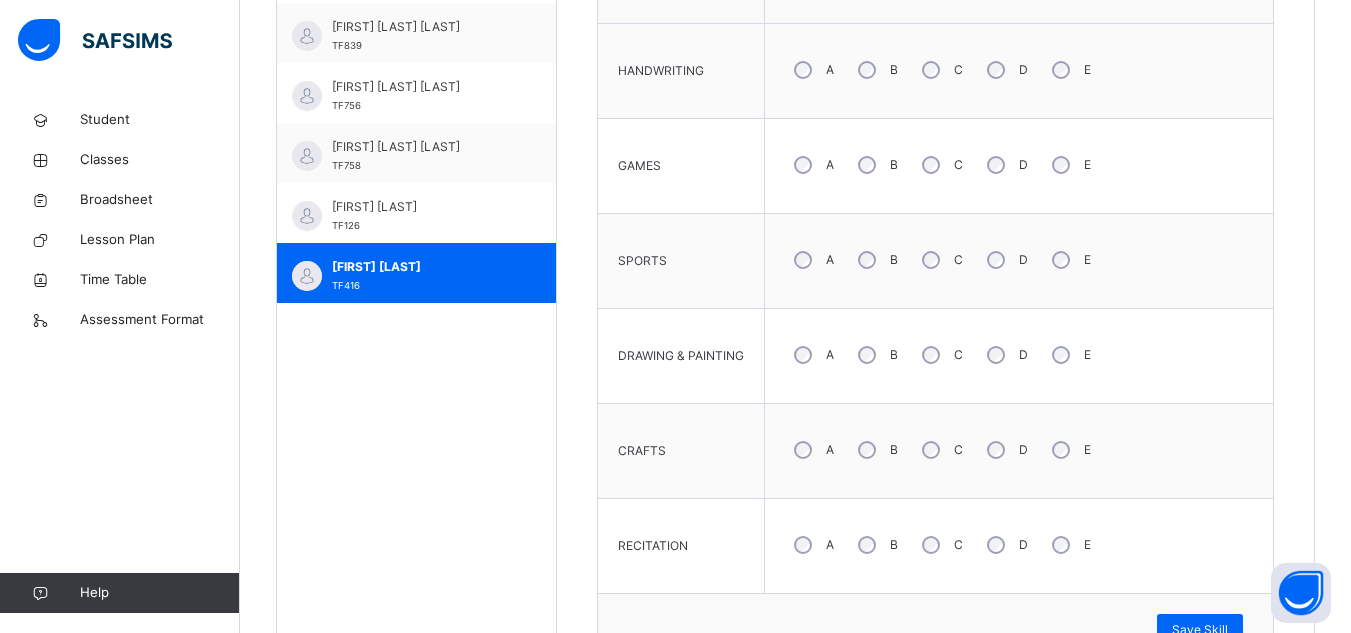 click on "Students [FIRST] [LAST] TF467 [FIRST] [LAST] [LAST] TF865 [FIRST] [LAST] [LAST] TF115 [FIRST] [LAST] [LAST] TF839 [FIRST] [LAST] [LAST] TF756 [FIRST] [LAST] [LAST] TF758 [FIRST] [LAST] TF126 [FIRST] [LAST] TF416 [FIRST] [LAST] [LAST] TF141 [FIRST] [LAST] TF415 [FIRST] [LAST] [LAST] TF166 [FIRST] [LAST] [LAST] TF755 [FIRST] [LAST] [LAST] TF622 [FIRST] [LAST] [LAST] TF310 [FIRST] [LAST] [LAST] TF218 [FIRST] [LAST] [LAST] TF889 [FIRST] [LAST] [LAST] TF485 [FIRST] [LAST] [LAST] TF364 [FIRST] [LAST] [LAST] TF152 [FIRST] [LAST] TF295 [FIRST] [LAST] [LAST] [LAST] TF894" at bounding box center (417, 270) 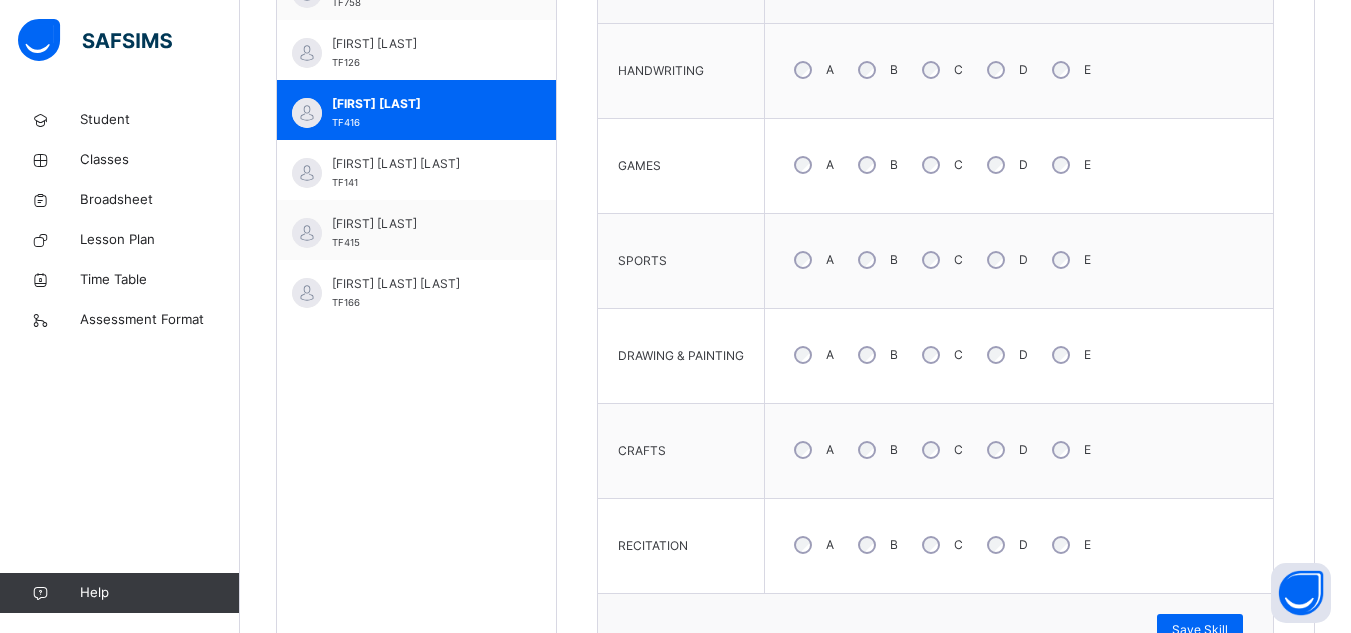 scroll, scrollTop: 360, scrollLeft: 0, axis: vertical 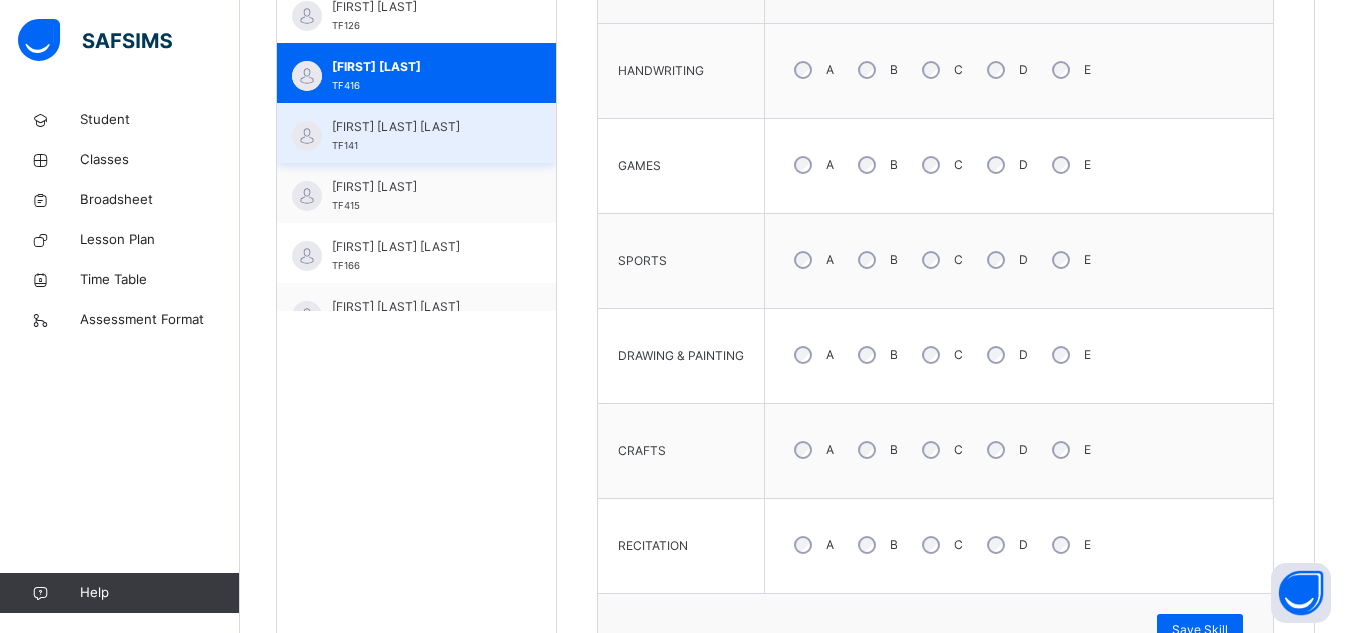 click on "[FIRST] [LAST] [LAST]" at bounding box center (421, 127) 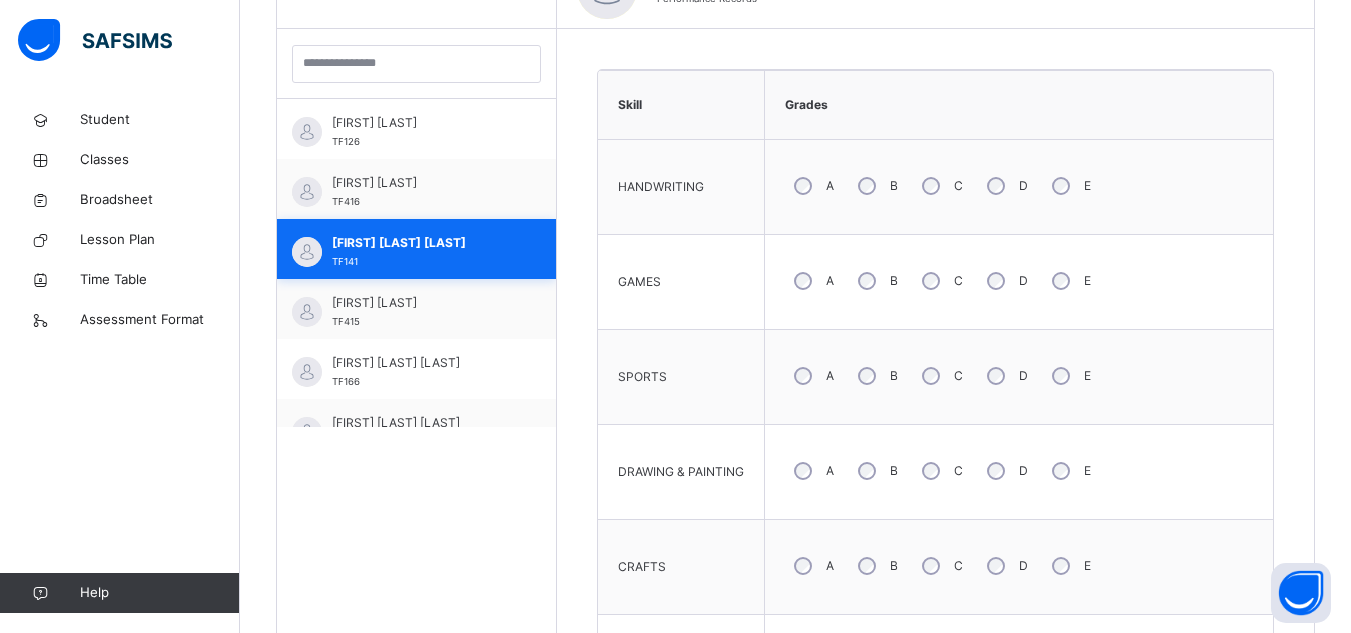 scroll, scrollTop: 683, scrollLeft: 0, axis: vertical 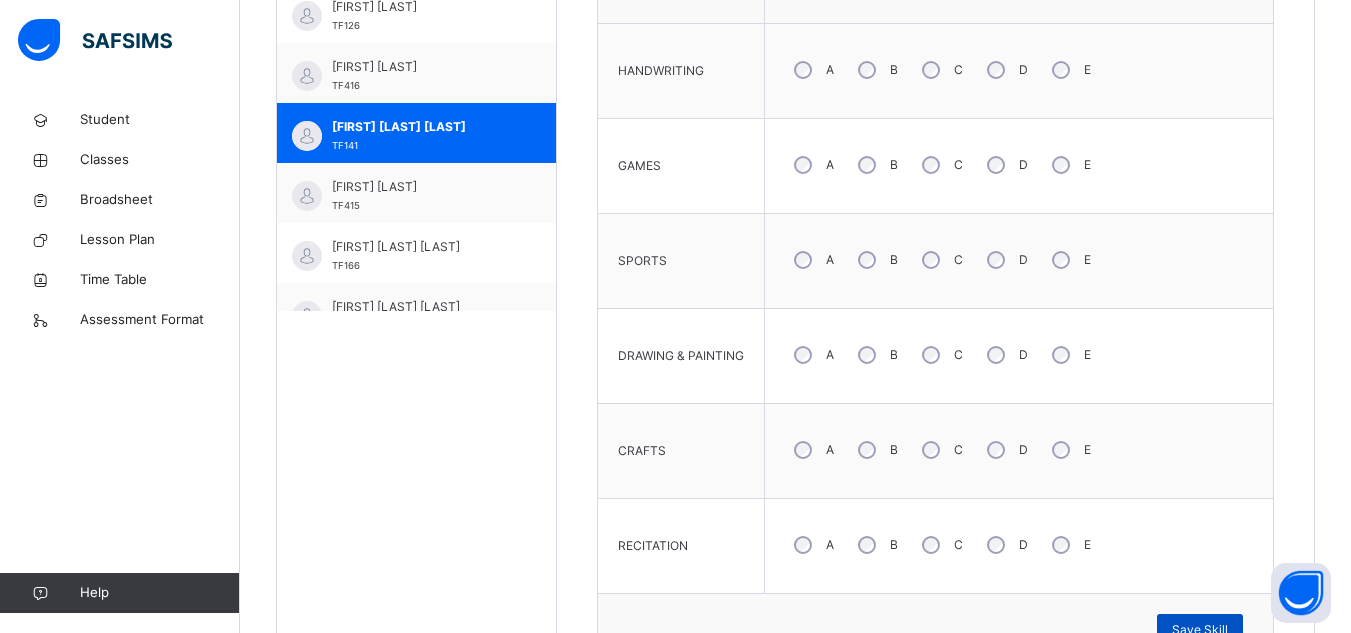 click on "Save Skill" at bounding box center [1200, 630] 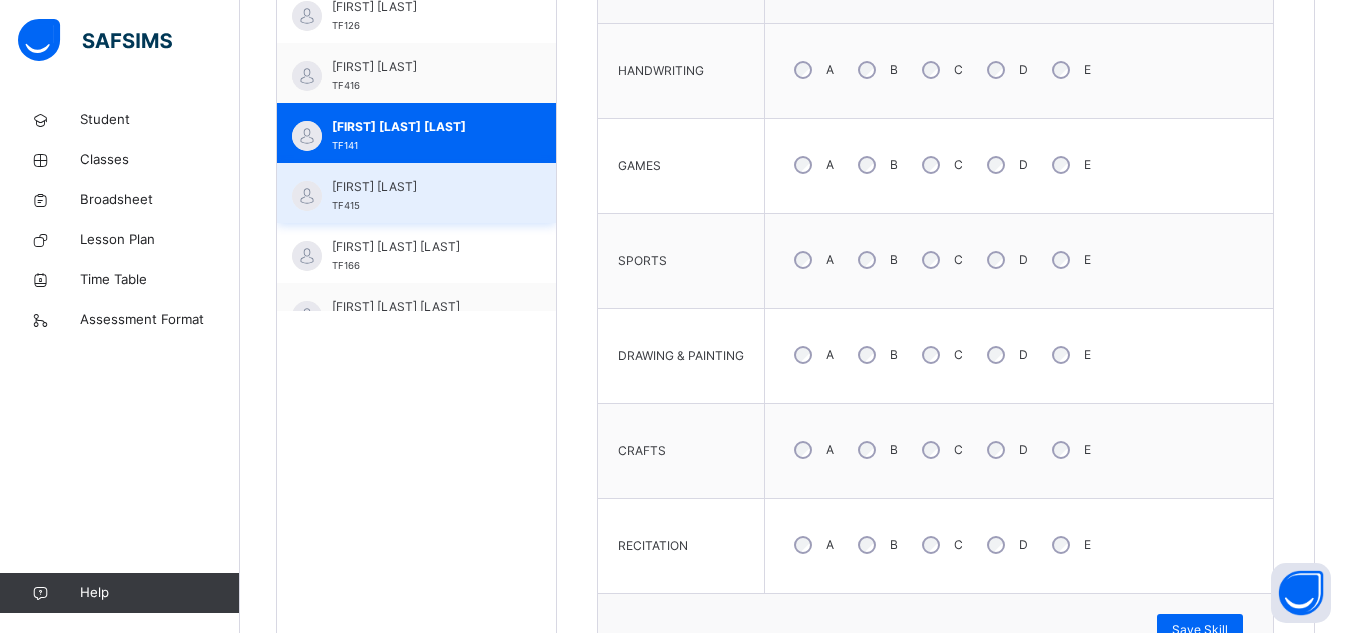 click on "[FIRST] [LAST] TF415" at bounding box center (421, 196) 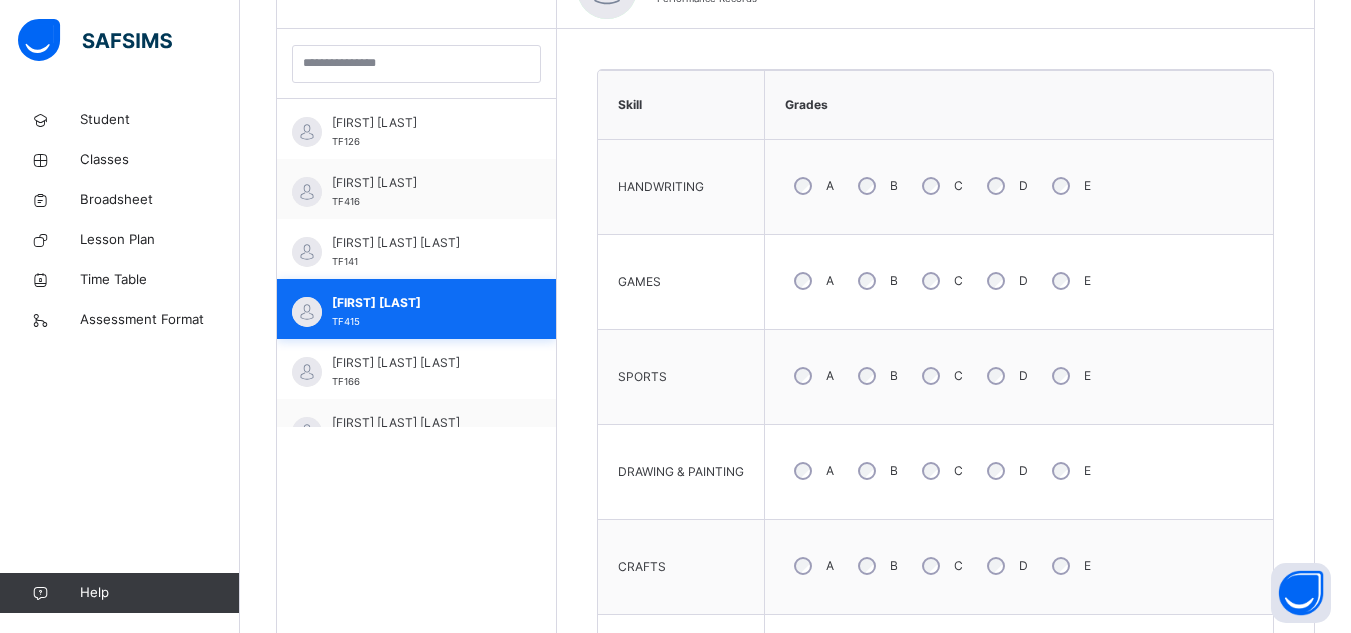 scroll, scrollTop: 683, scrollLeft: 0, axis: vertical 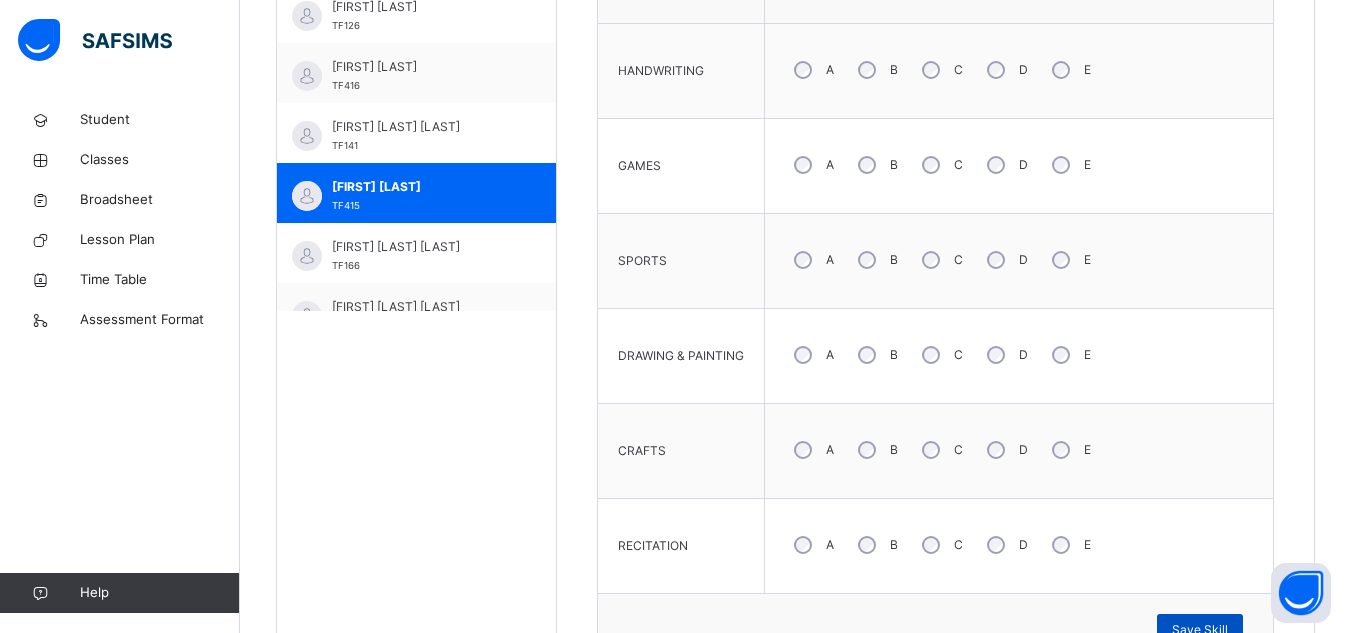 click on "Save Skill" at bounding box center [1200, 630] 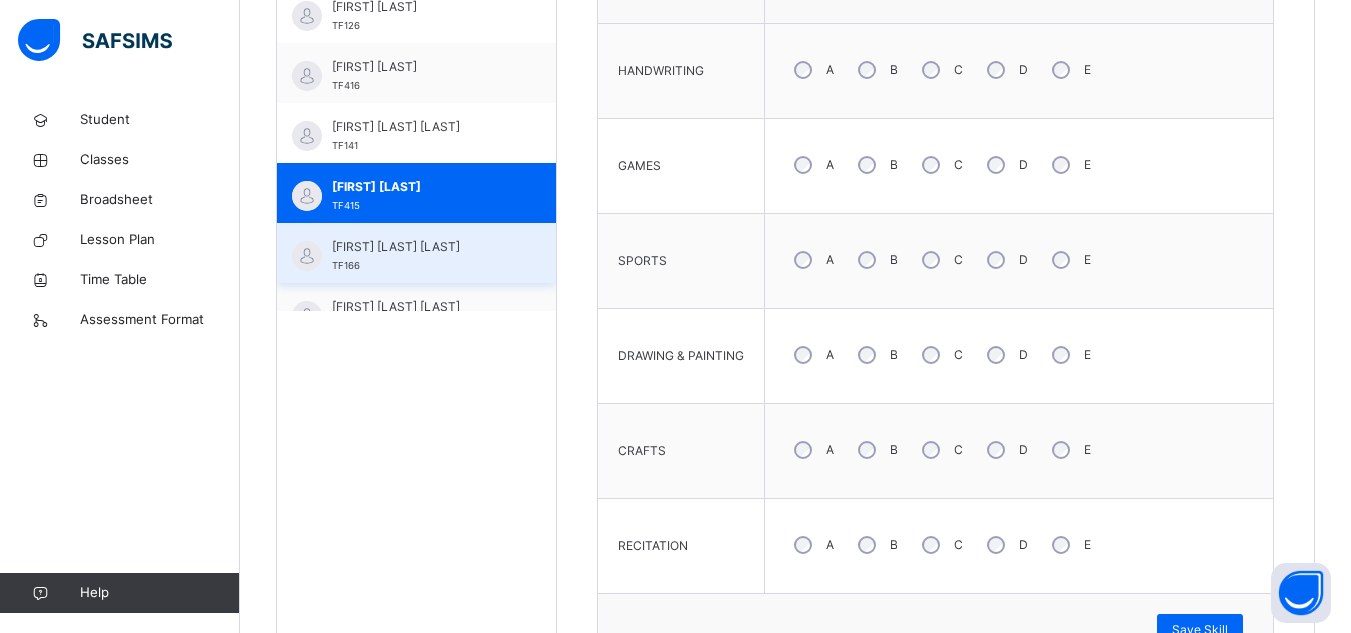click on "[FIRST] [LAST] [LAST]" at bounding box center [421, 247] 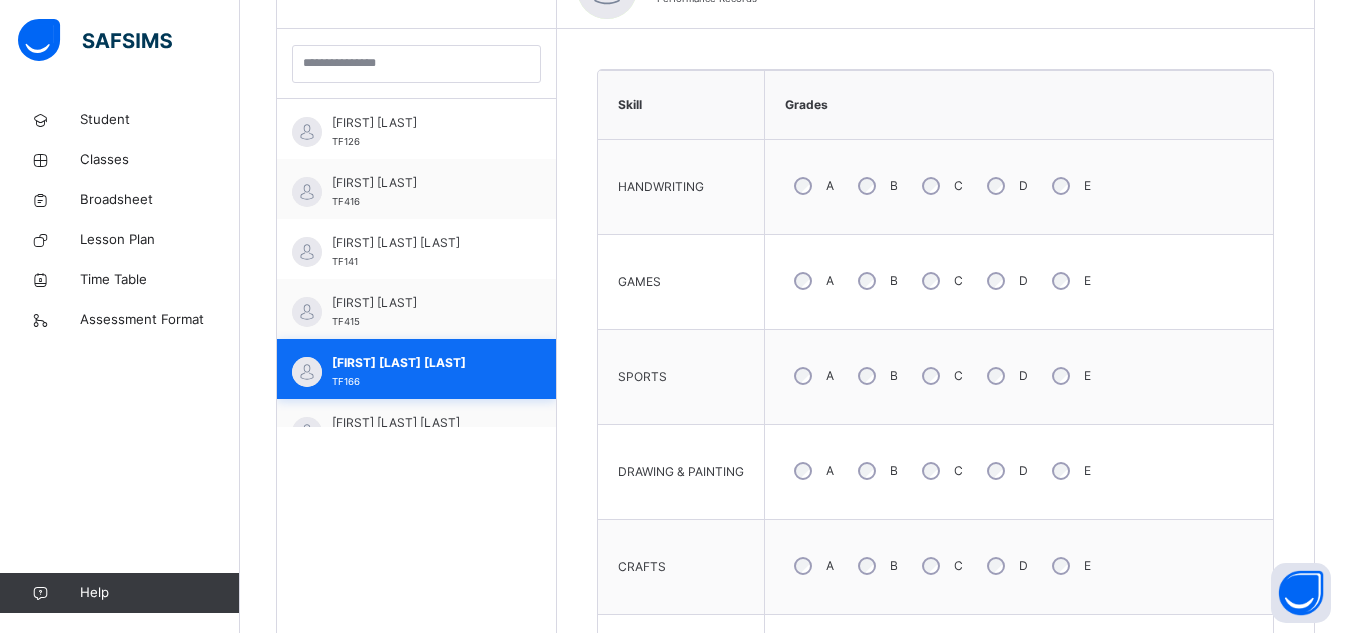 scroll, scrollTop: 683, scrollLeft: 0, axis: vertical 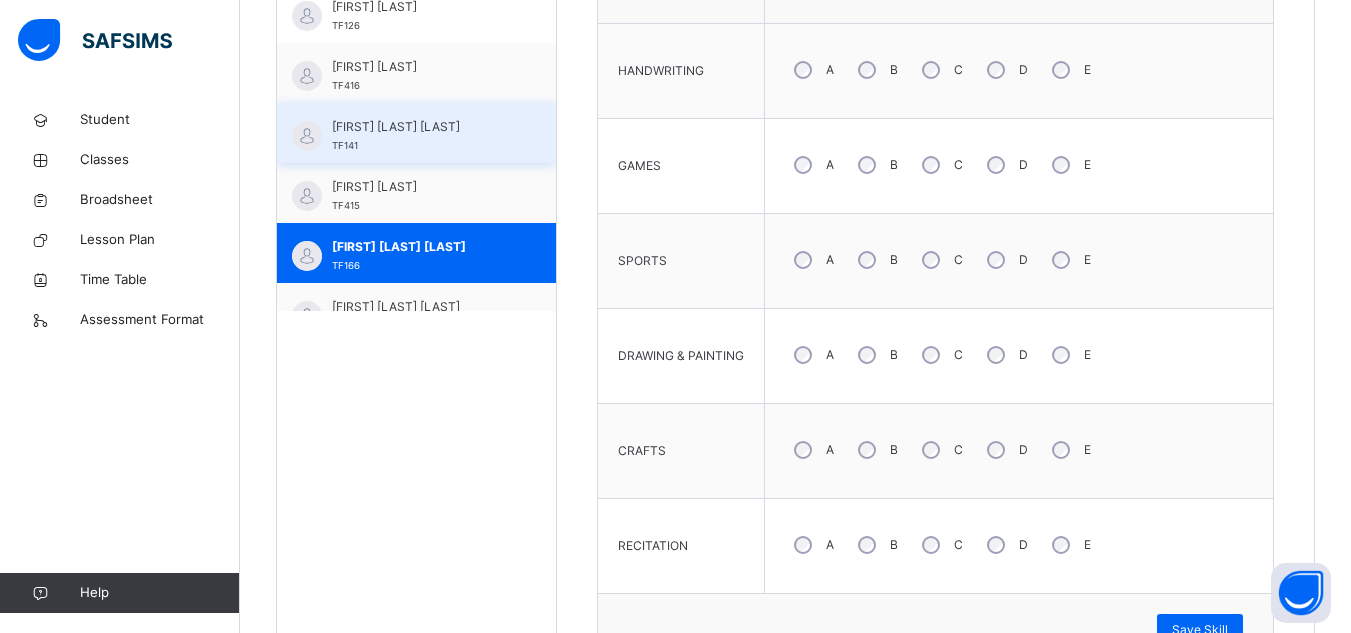 click on "[FIRST] [LAST] [LAST]" at bounding box center (421, 127) 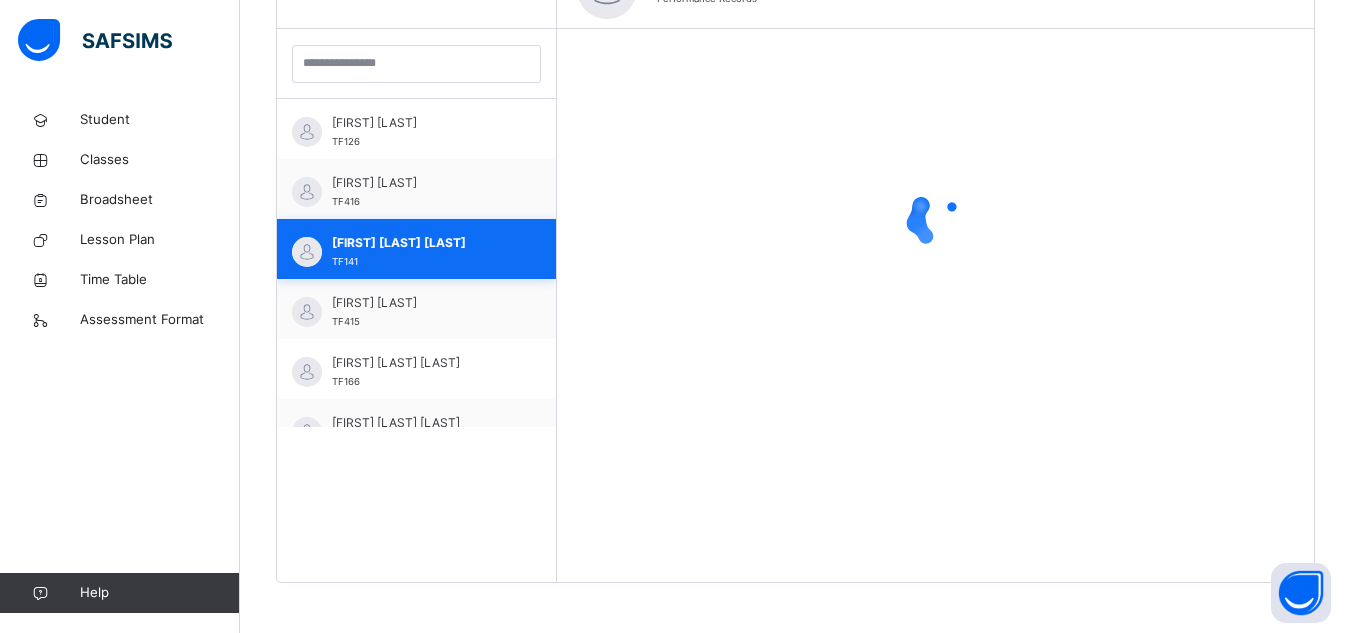 scroll, scrollTop: 683, scrollLeft: 0, axis: vertical 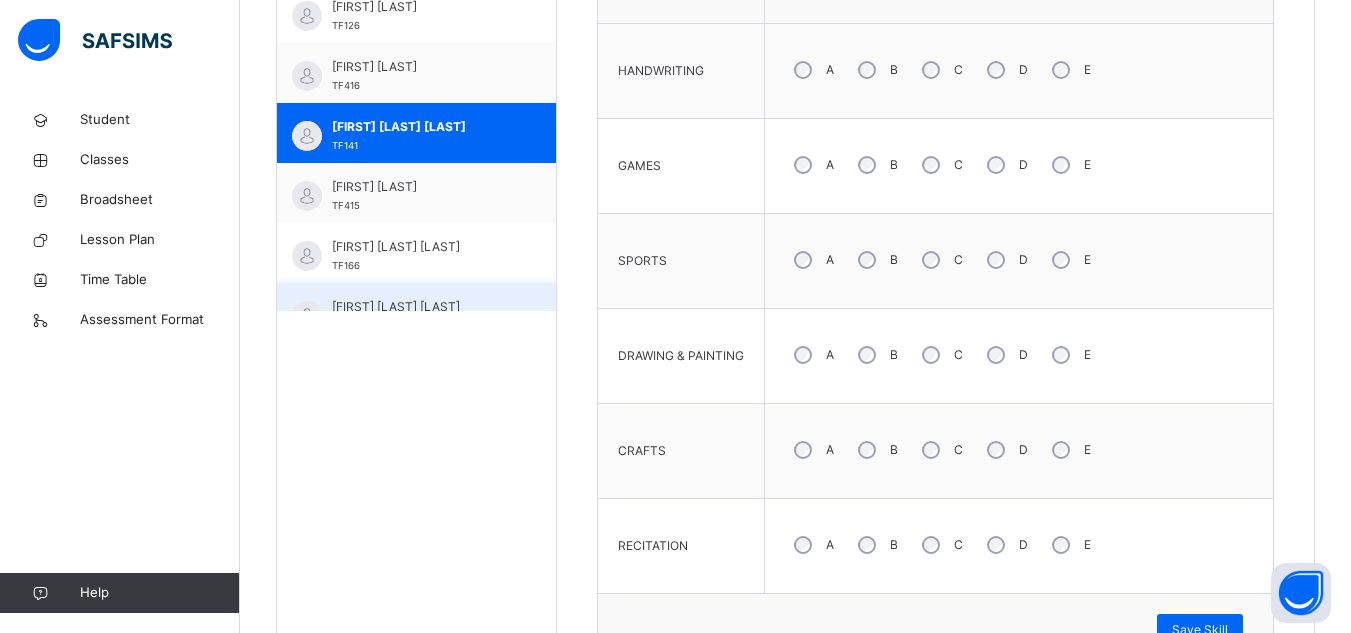 click on "[FIRST] [LAST] [LAST] TF755" at bounding box center (416, 313) 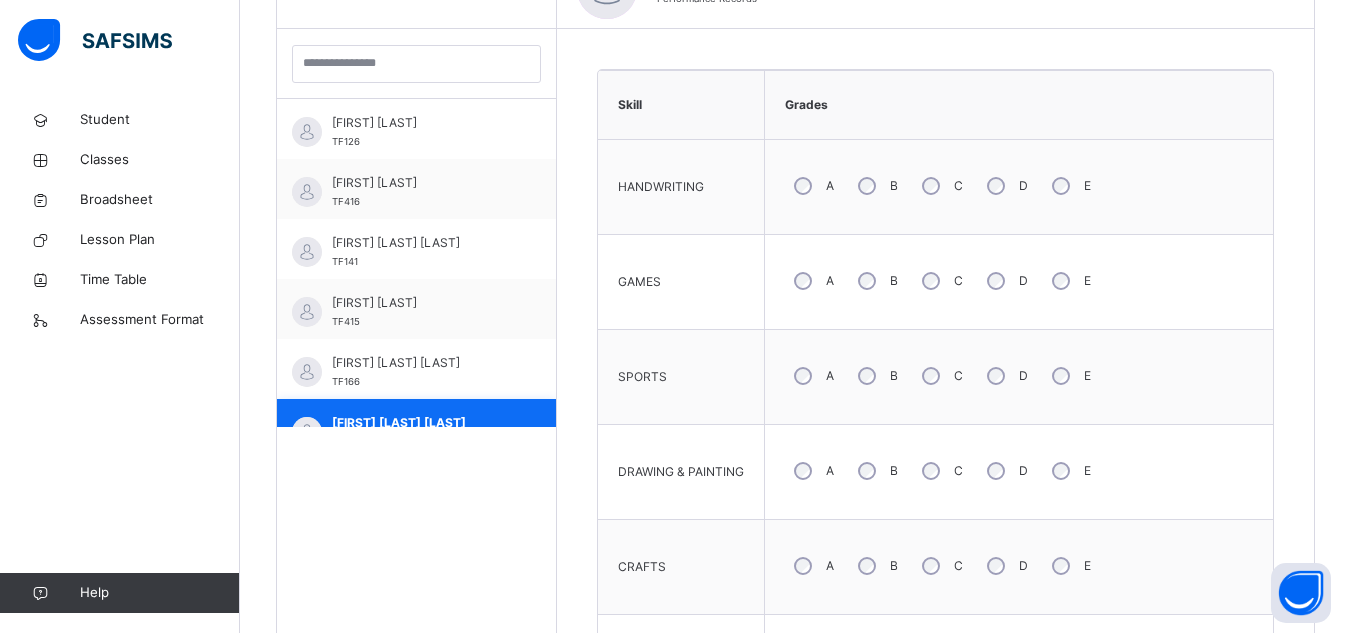 scroll, scrollTop: 683, scrollLeft: 0, axis: vertical 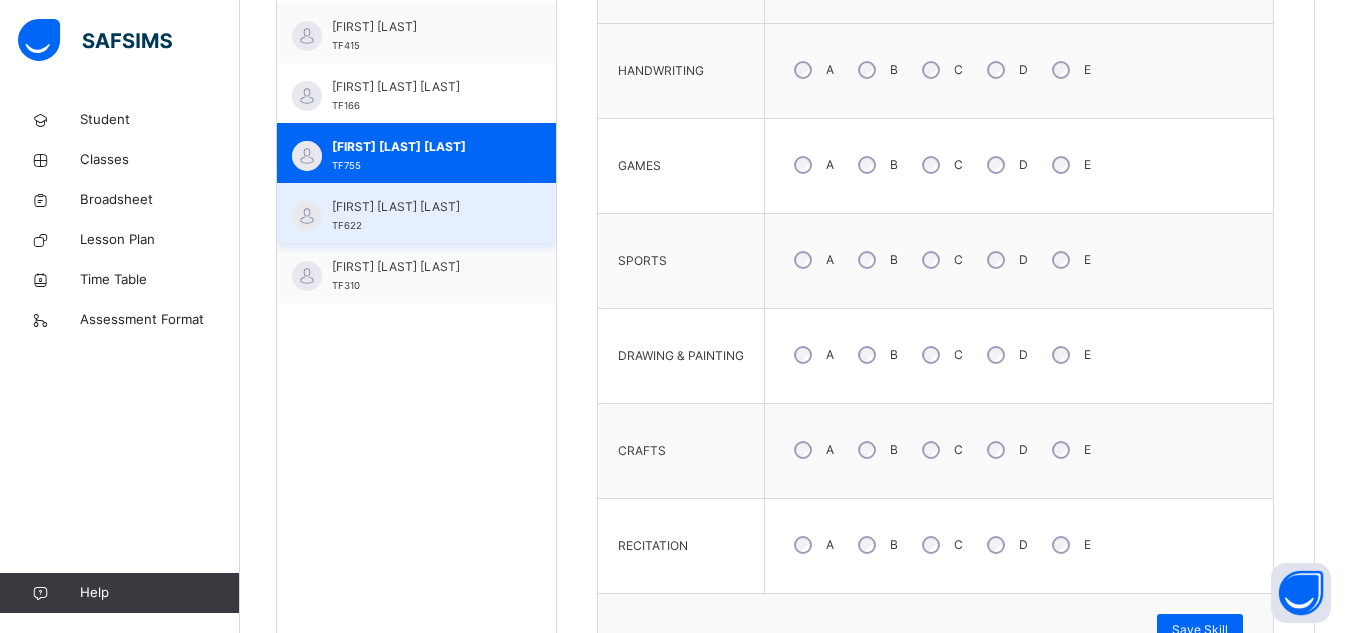 click on "[FIRST] [LAST] [LAST]" at bounding box center [421, 207] 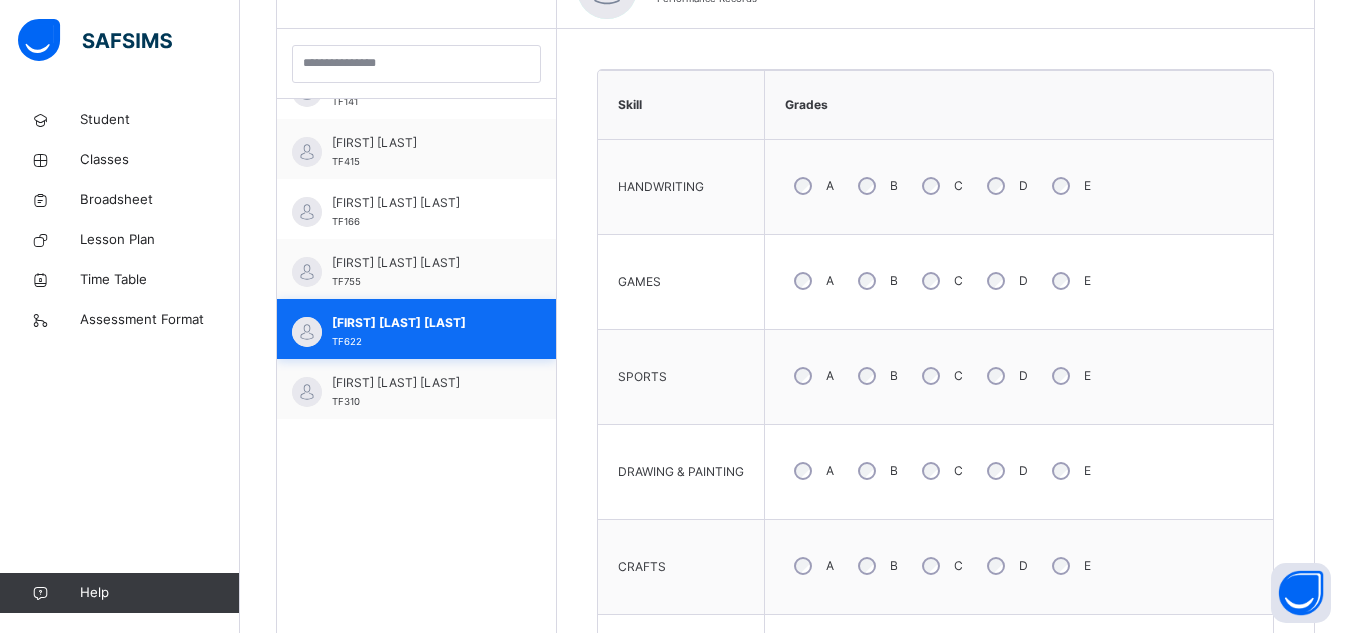 scroll, scrollTop: 683, scrollLeft: 0, axis: vertical 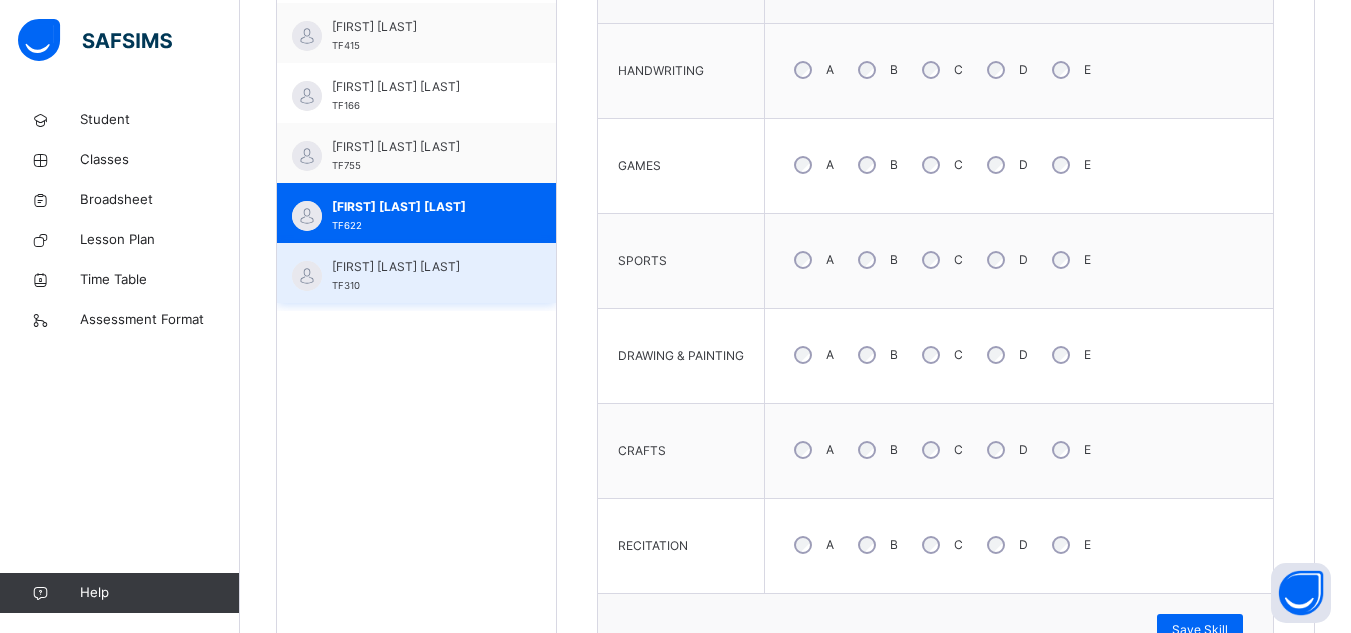 click on "[FIRST] [LAST] [LAST]" at bounding box center [421, 267] 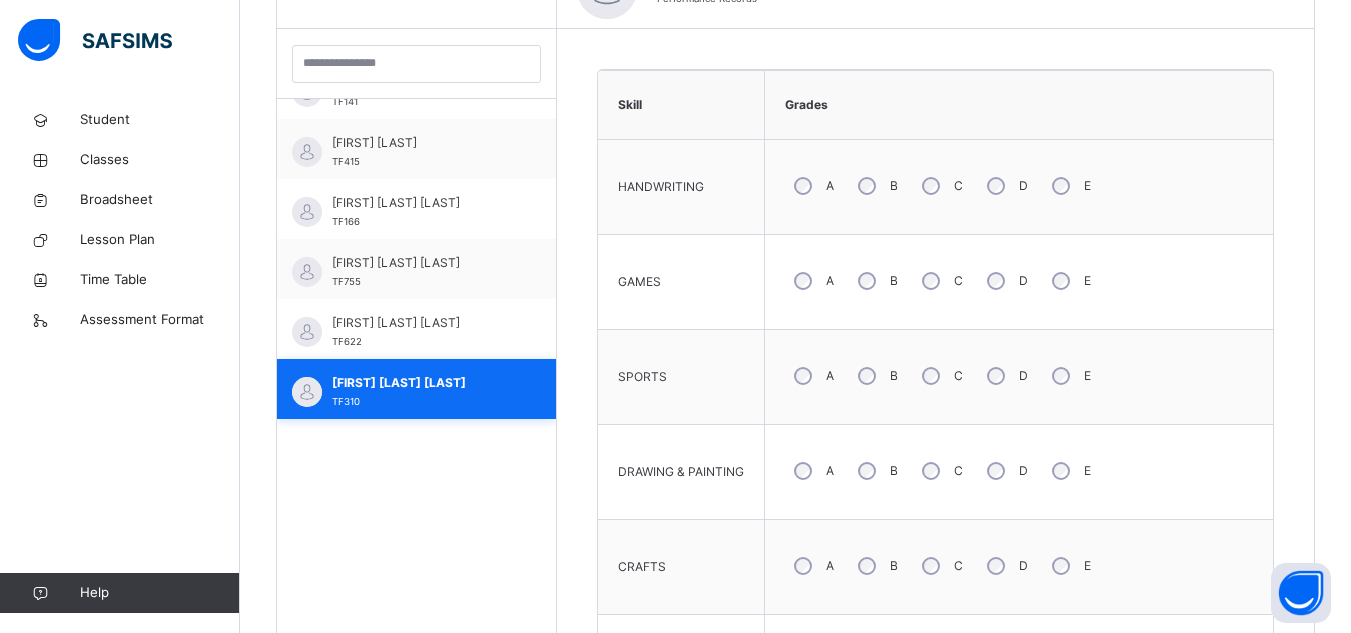 scroll, scrollTop: 683, scrollLeft: 0, axis: vertical 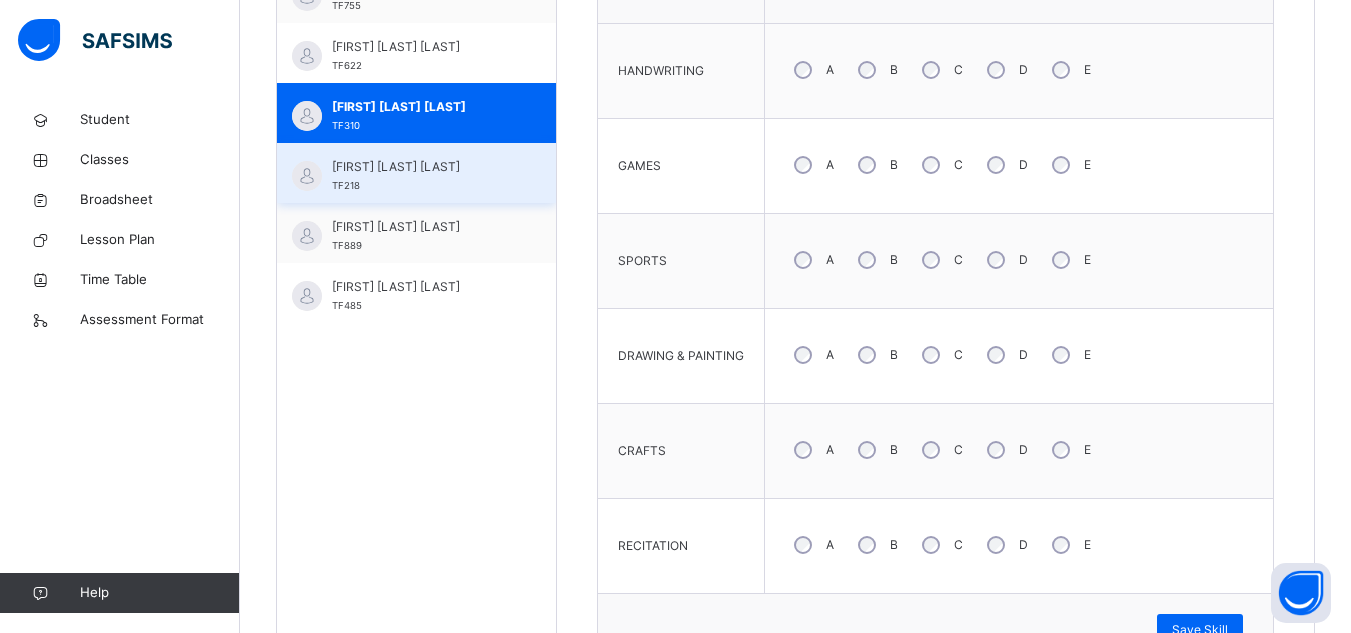 click on "[FIRST] [LAST] [LAST]" at bounding box center (421, 167) 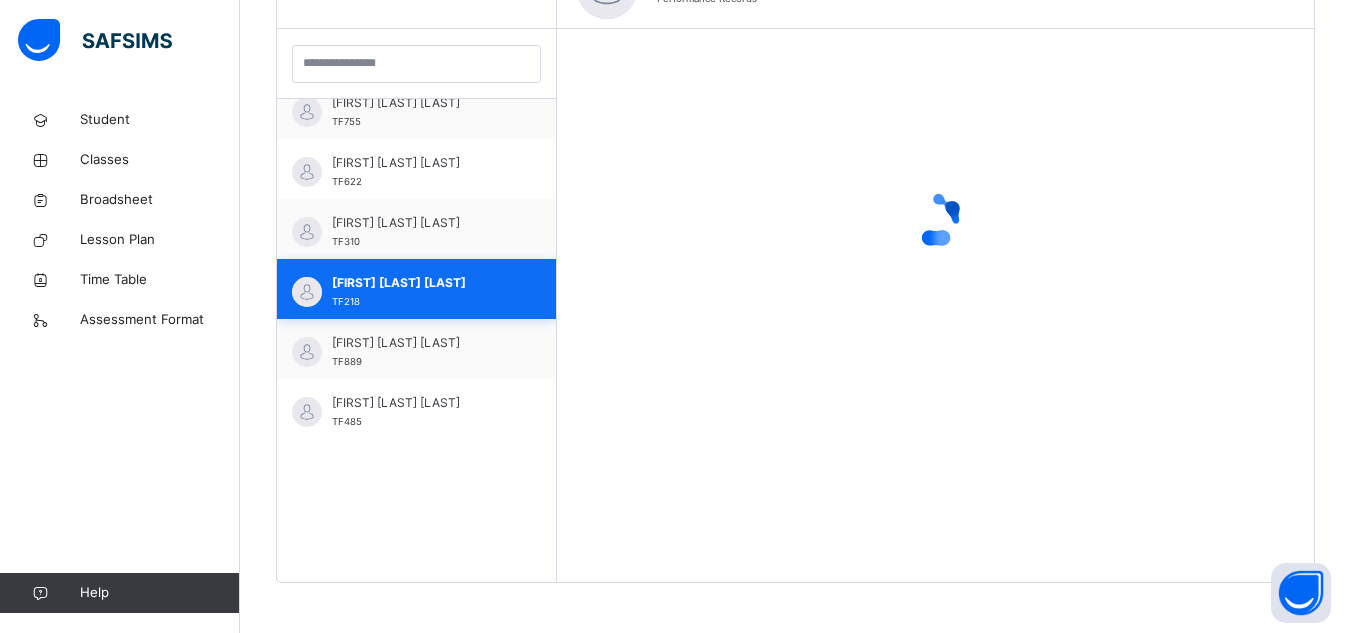 scroll, scrollTop: 567, scrollLeft: 0, axis: vertical 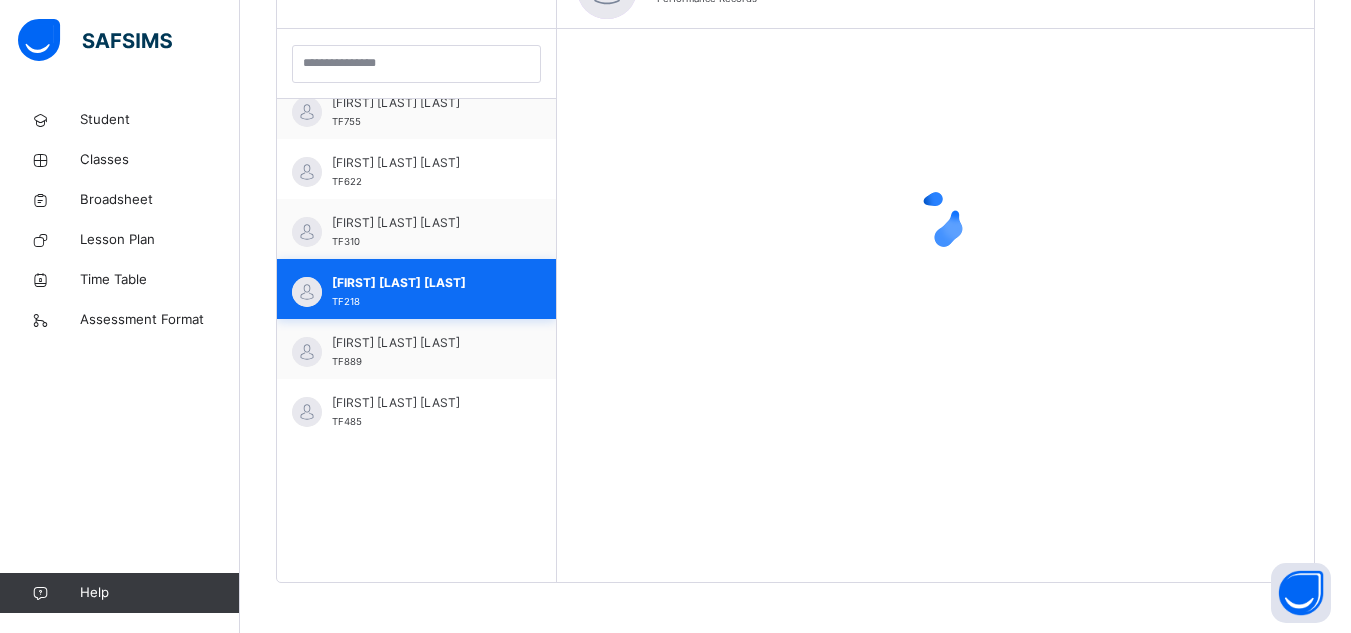 click on "[FIRST] [LAST] [LAST]" at bounding box center (421, 163) 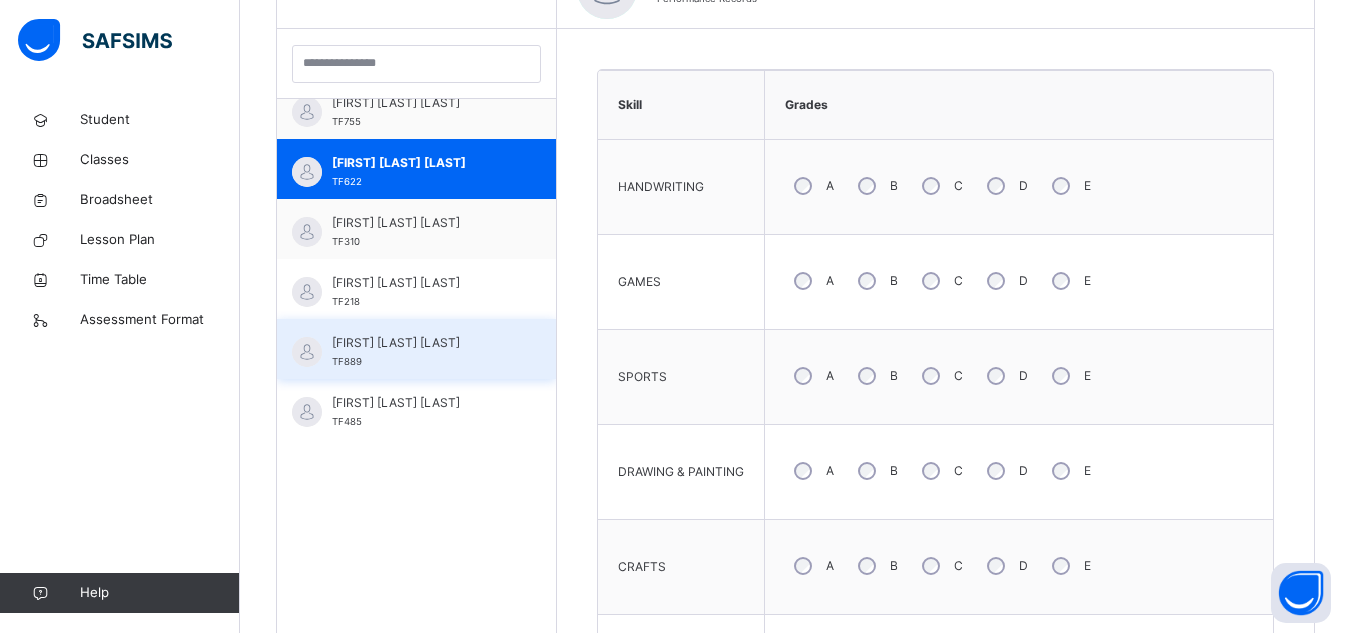 scroll, scrollTop: 683, scrollLeft: 0, axis: vertical 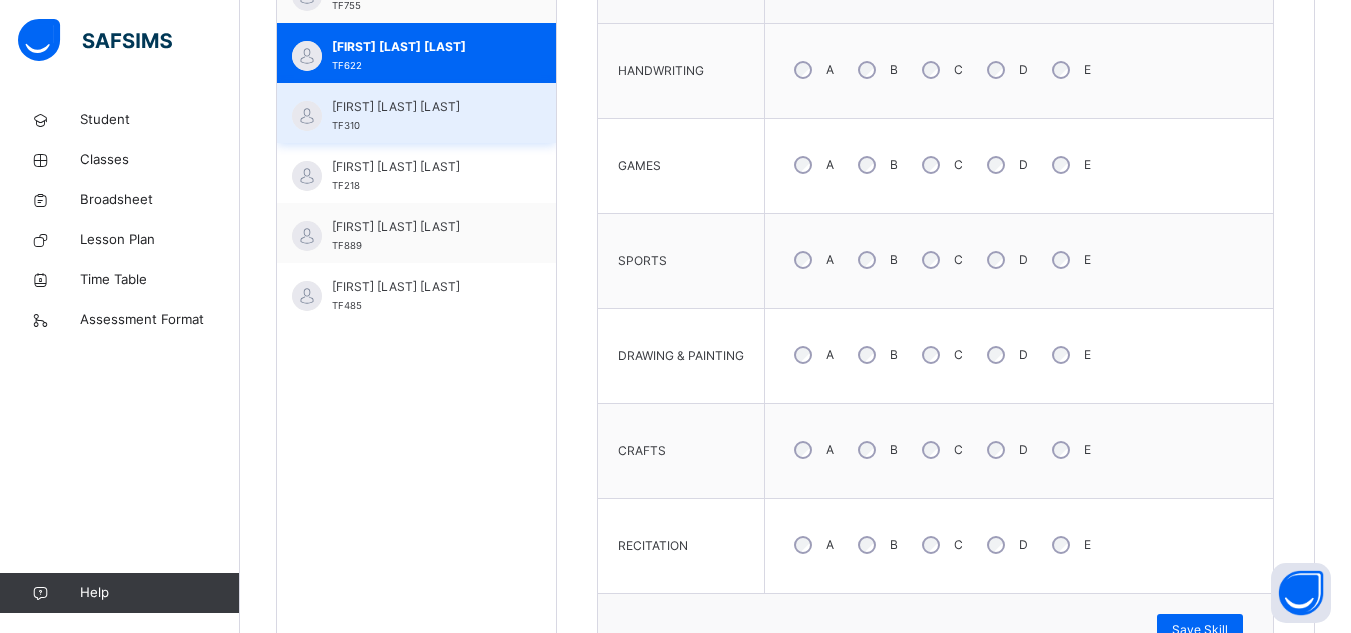 click on "[FIRST] [LAST] [LAST]" at bounding box center [421, 107] 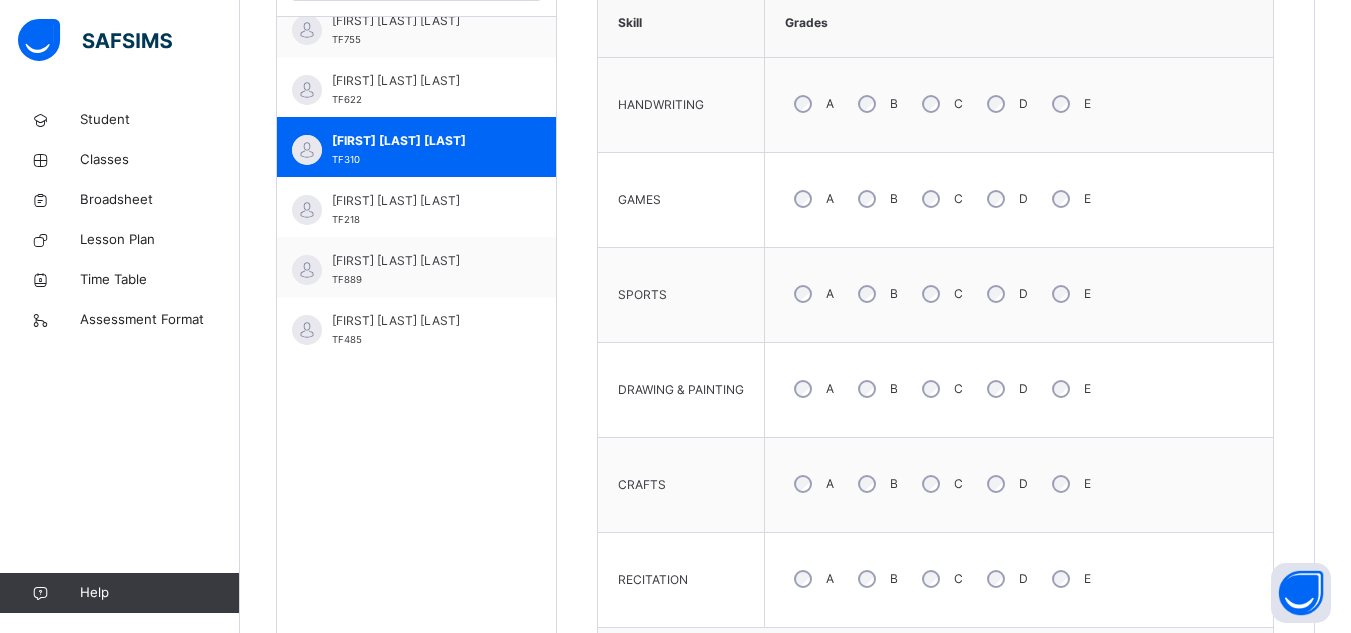 scroll, scrollTop: 646, scrollLeft: 0, axis: vertical 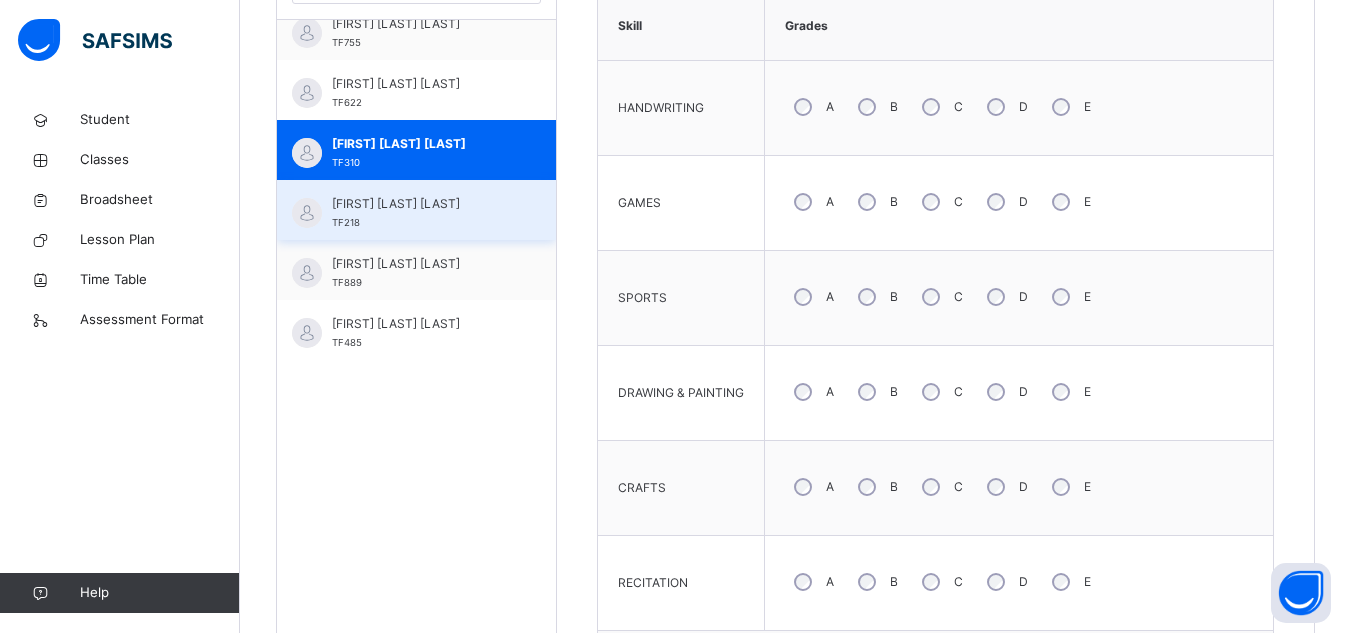click on "[FIRST] [LAST] [LAST]" at bounding box center [421, 204] 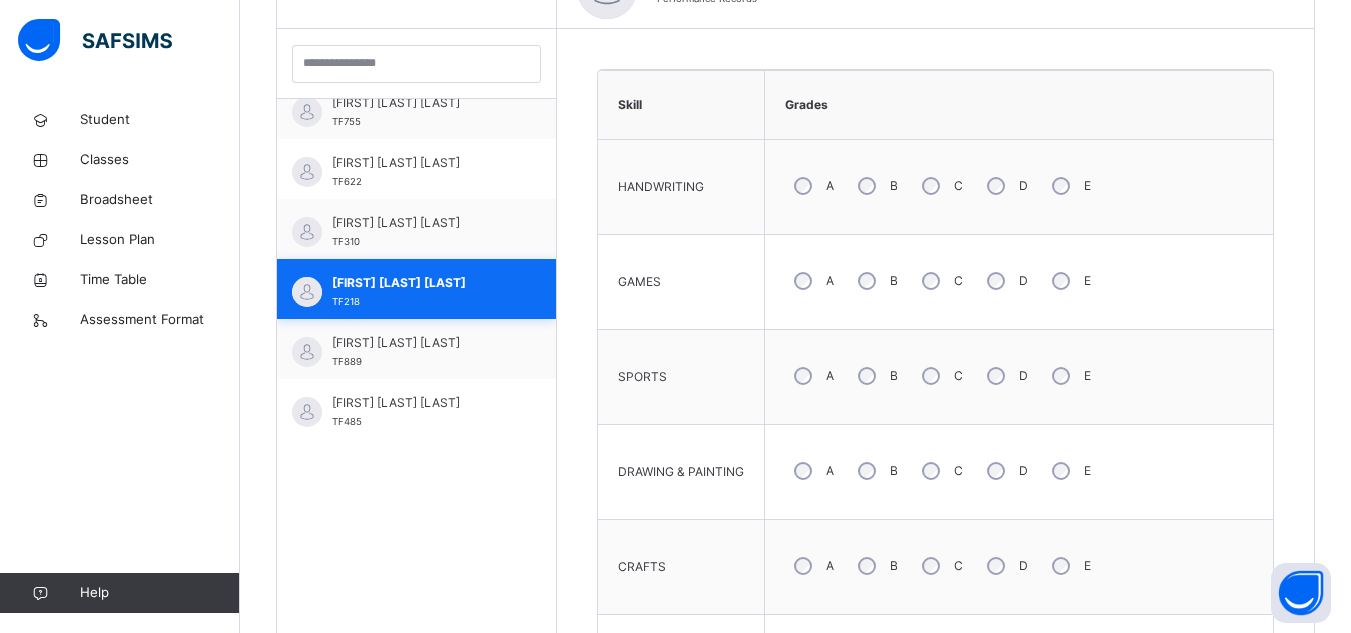 scroll, scrollTop: 646, scrollLeft: 0, axis: vertical 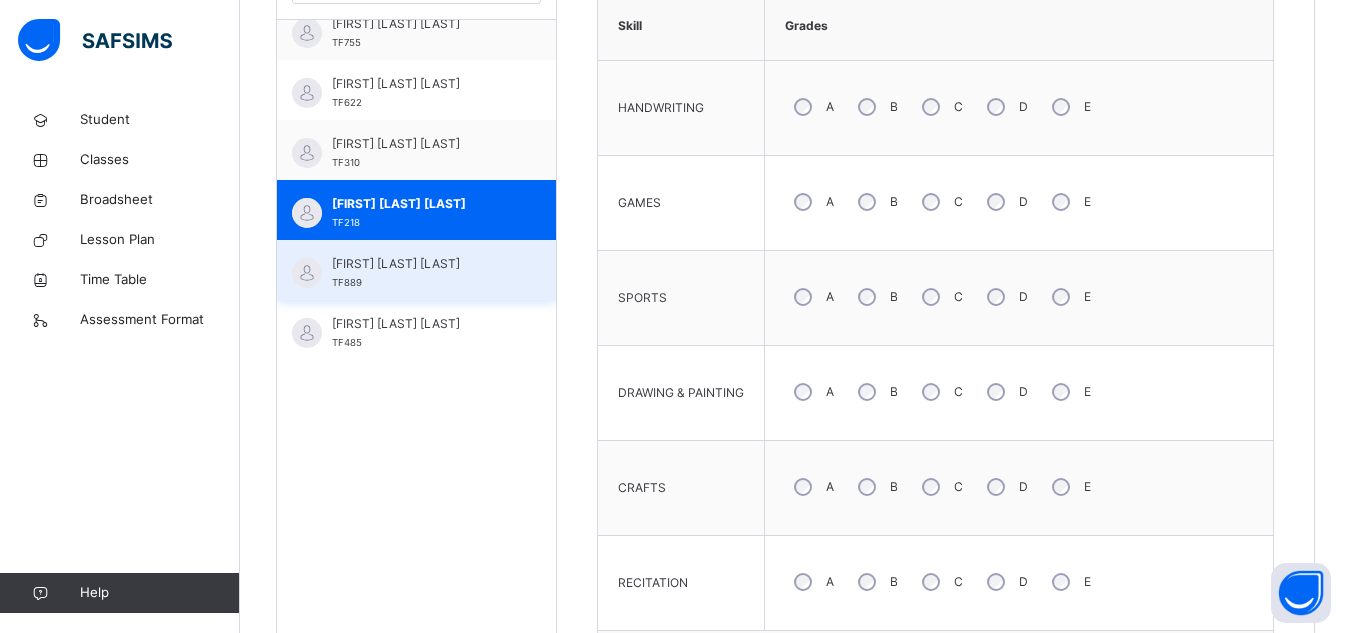 click on "[FIRST] [LAST] [LAST] TF889" at bounding box center (416, 270) 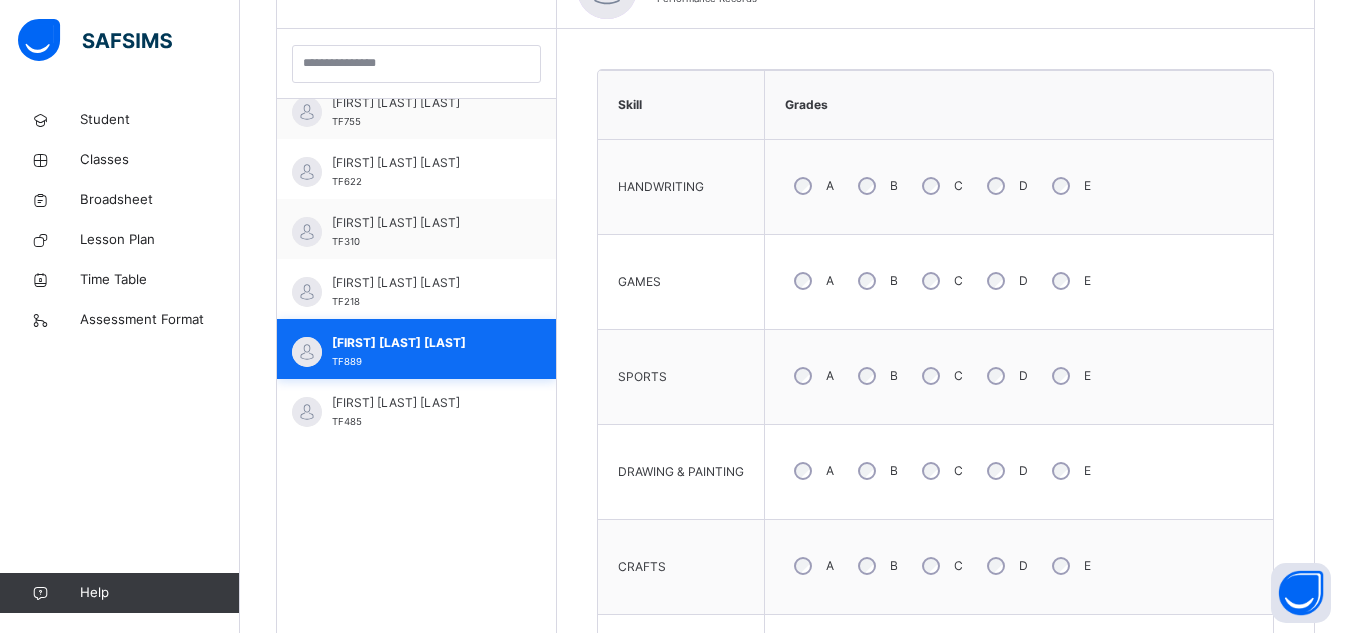 scroll, scrollTop: 646, scrollLeft: 0, axis: vertical 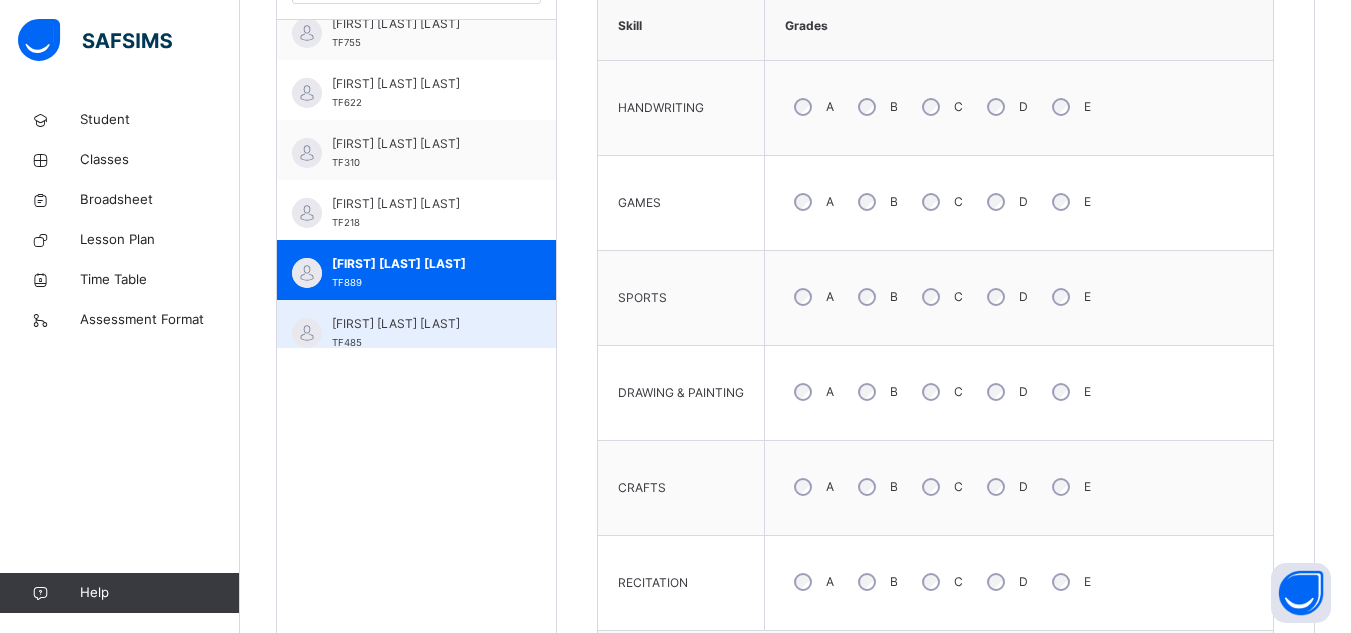 click on "[FIRST] [LAST] [LAST]" at bounding box center [421, 324] 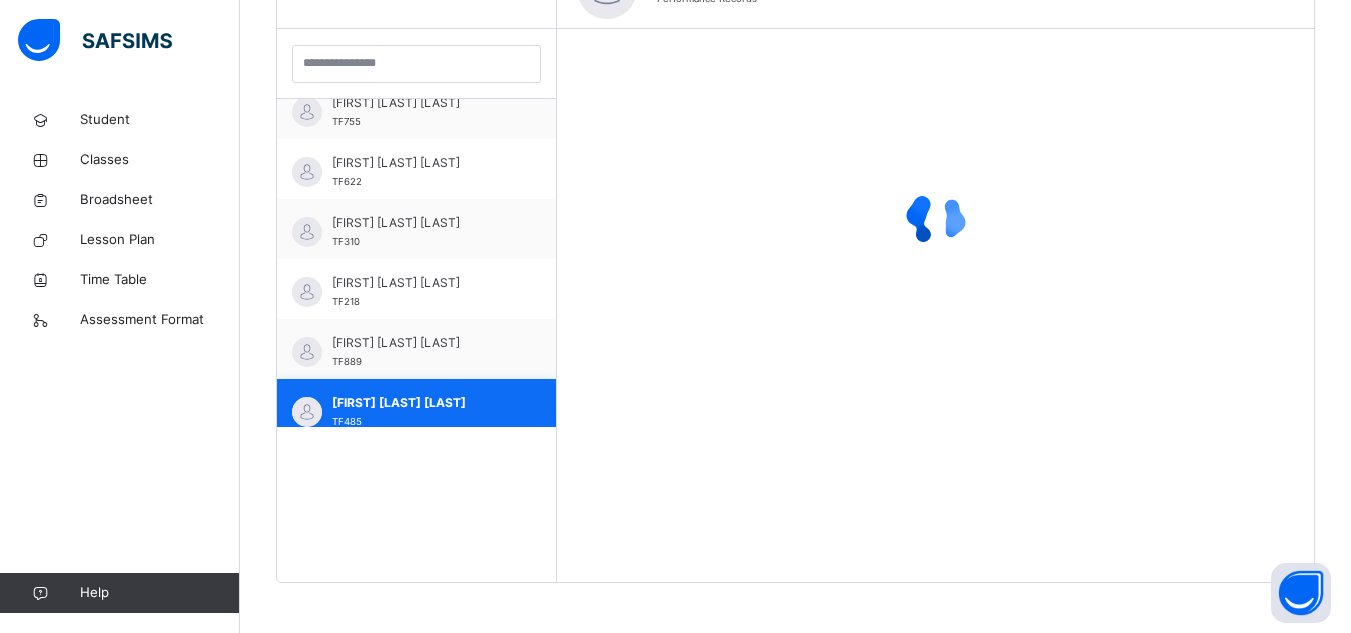 scroll, scrollTop: 646, scrollLeft: 0, axis: vertical 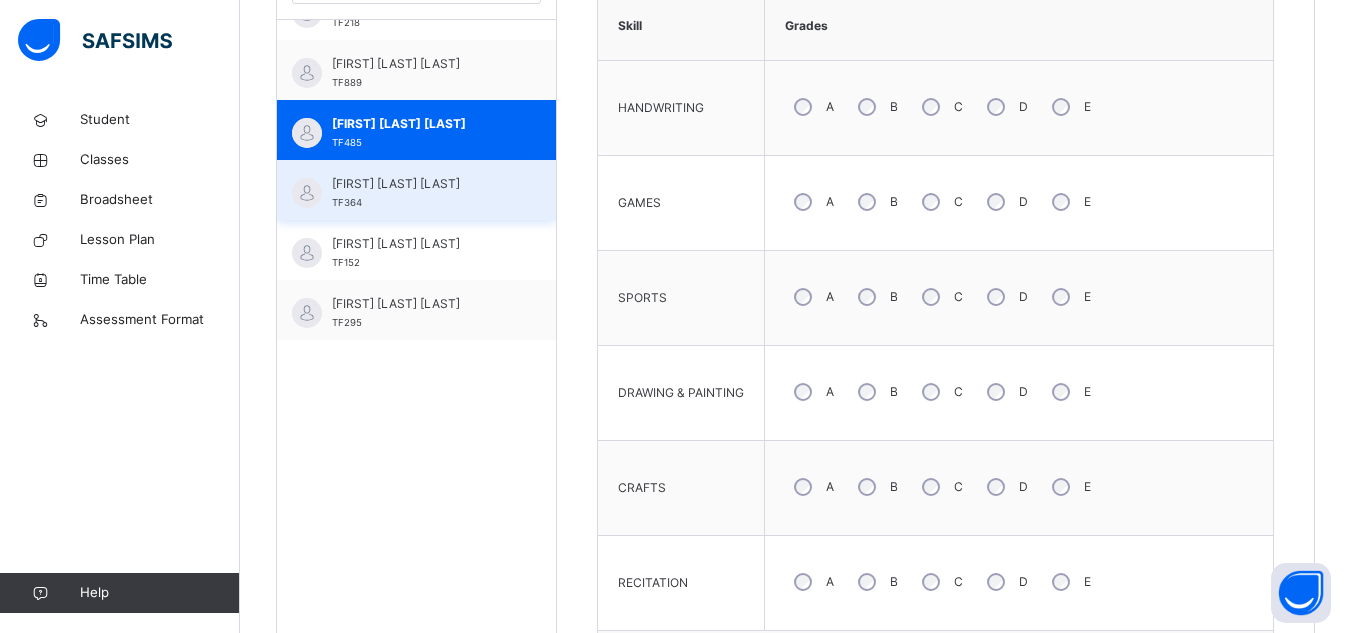 click on "[FIRST] [LAST] [LAST]" at bounding box center (421, 184) 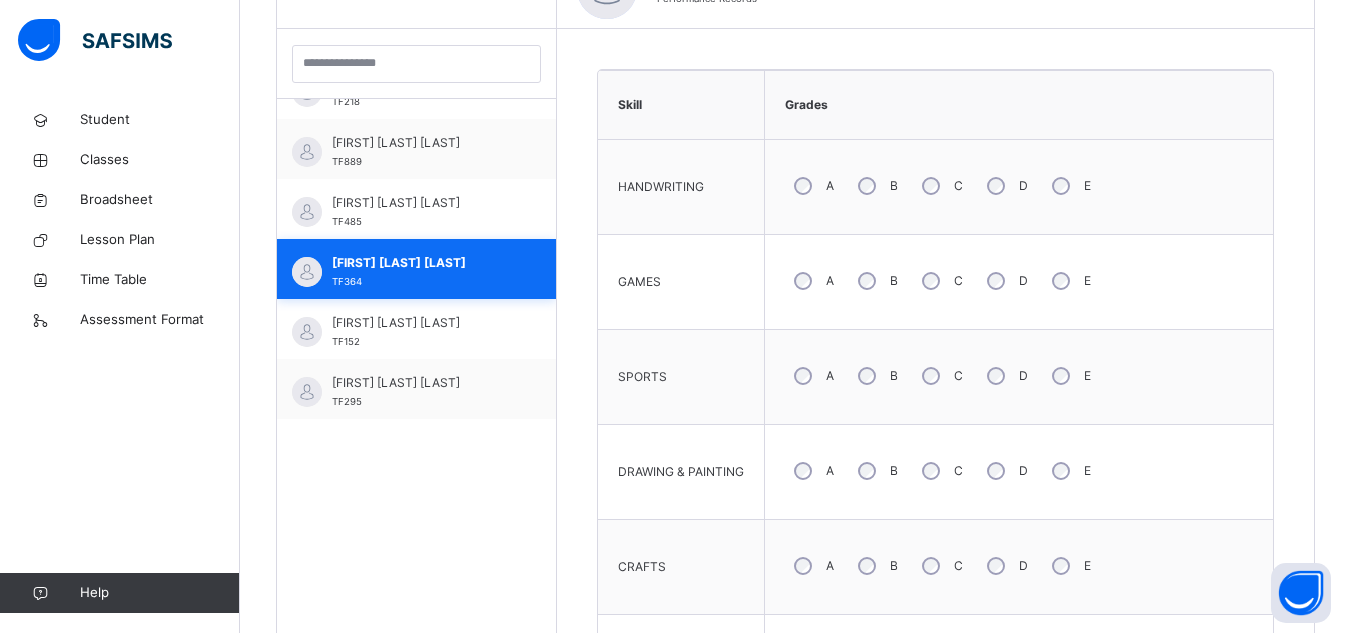 scroll, scrollTop: 646, scrollLeft: 0, axis: vertical 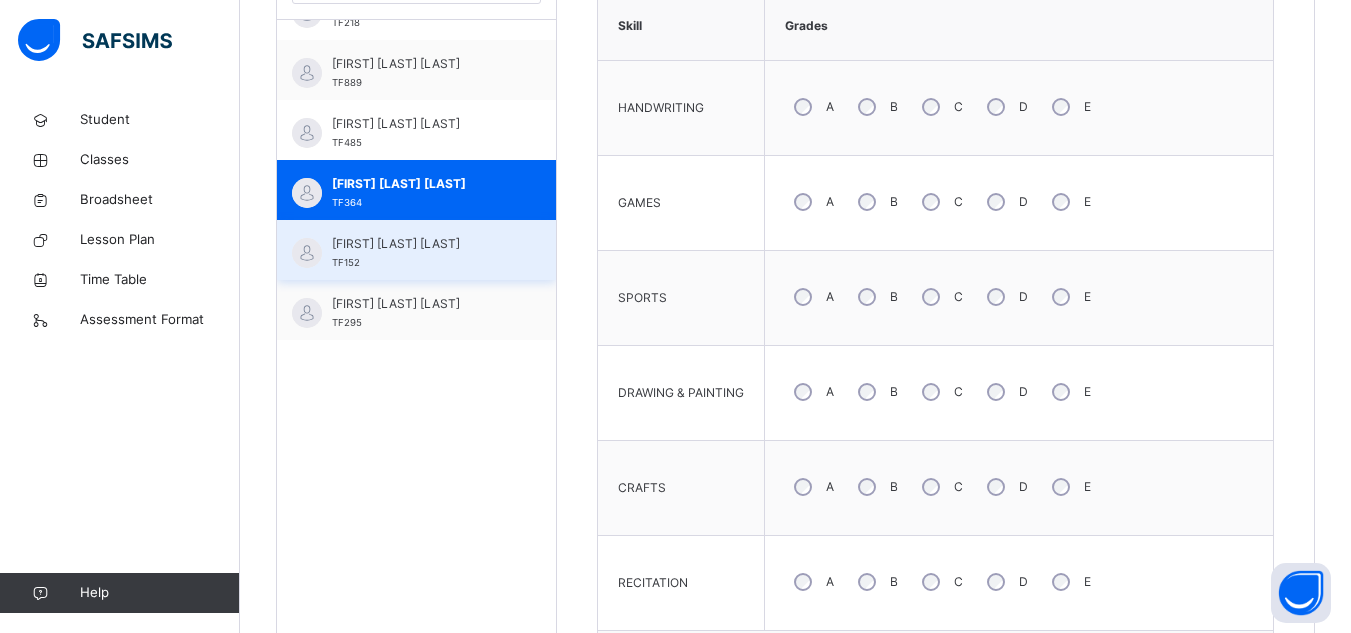 click on "[FIRST] [LAST] [LAST] TF152" at bounding box center (421, 253) 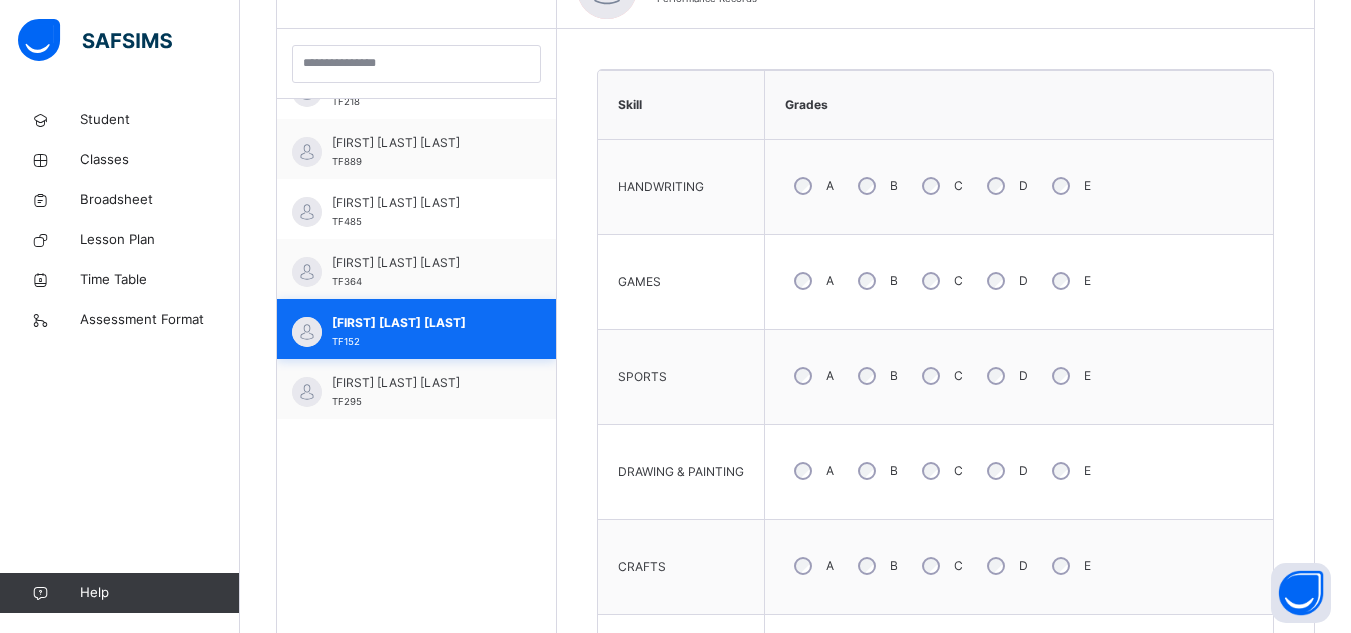 scroll, scrollTop: 646, scrollLeft: 0, axis: vertical 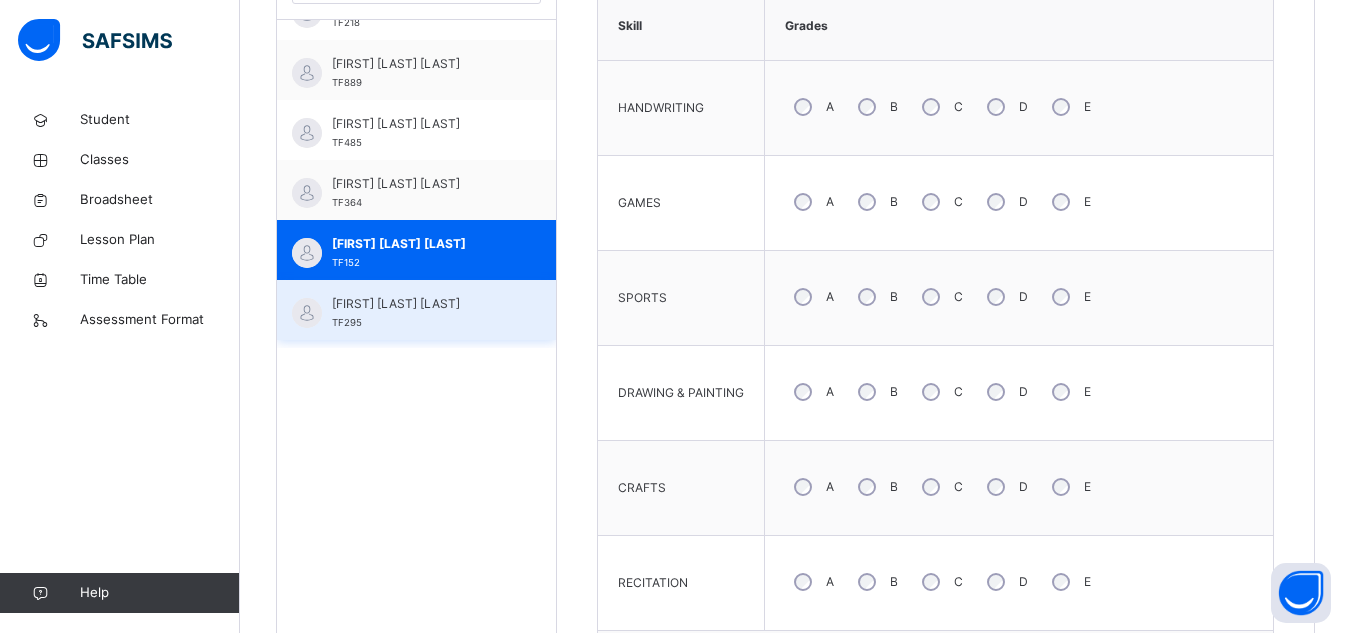 click on "[FIRST] [LAST] [LAST]" at bounding box center (421, 304) 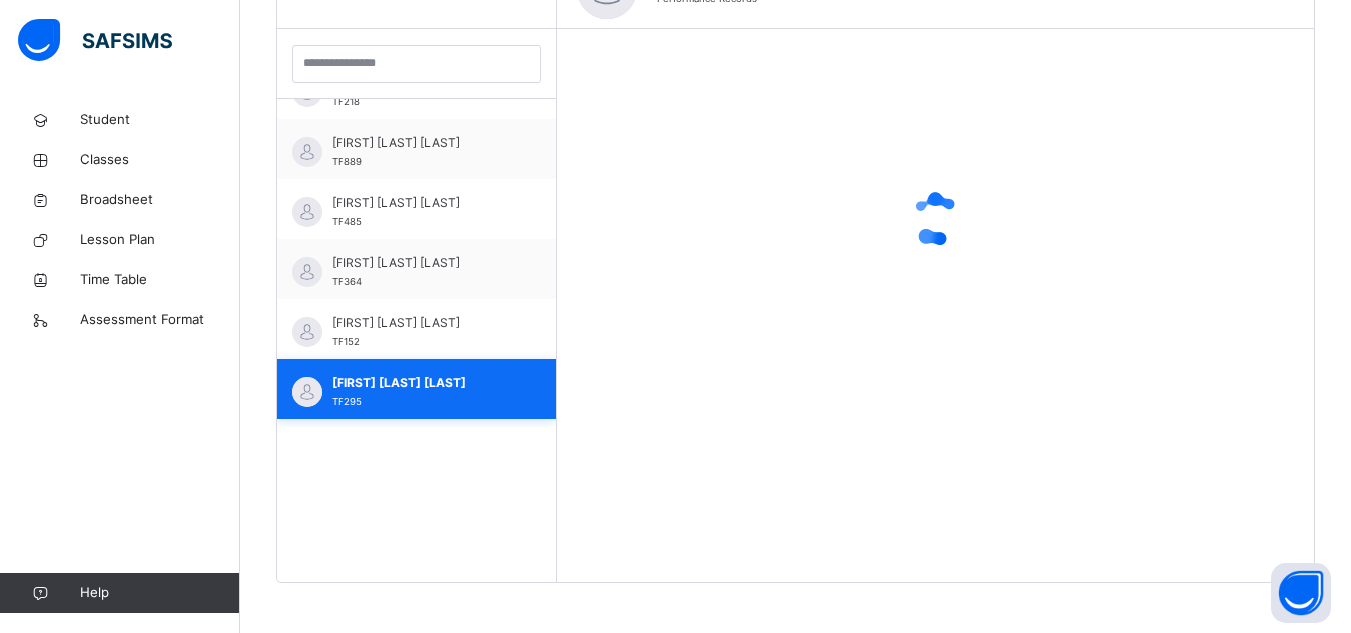 scroll, scrollTop: 646, scrollLeft: 0, axis: vertical 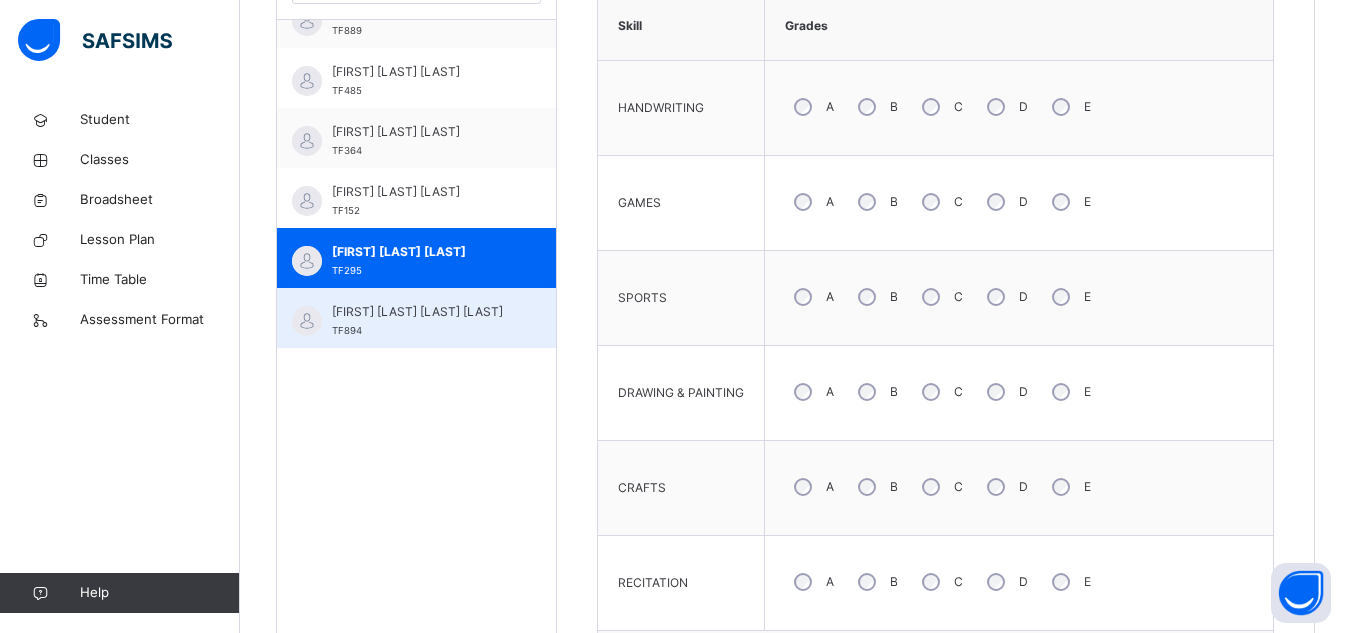 click on "[FIRST] [LAST] [LAST] [LAST]" at bounding box center [421, 312] 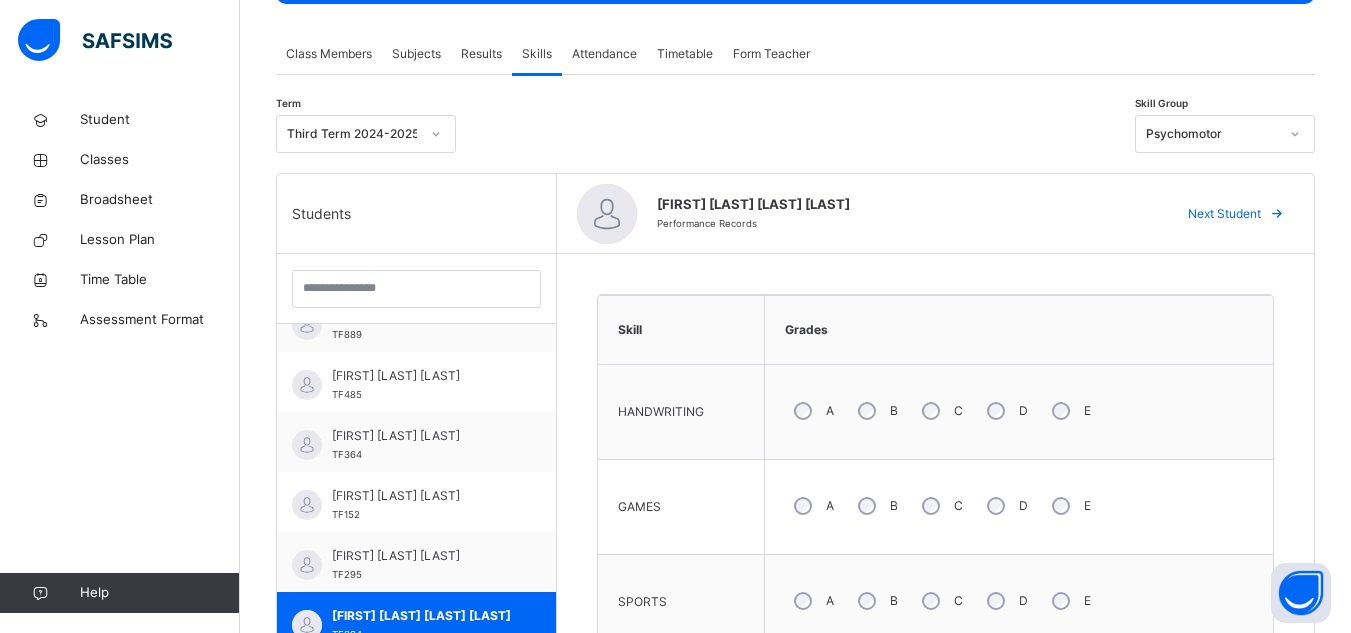 scroll, scrollTop: 332, scrollLeft: 0, axis: vertical 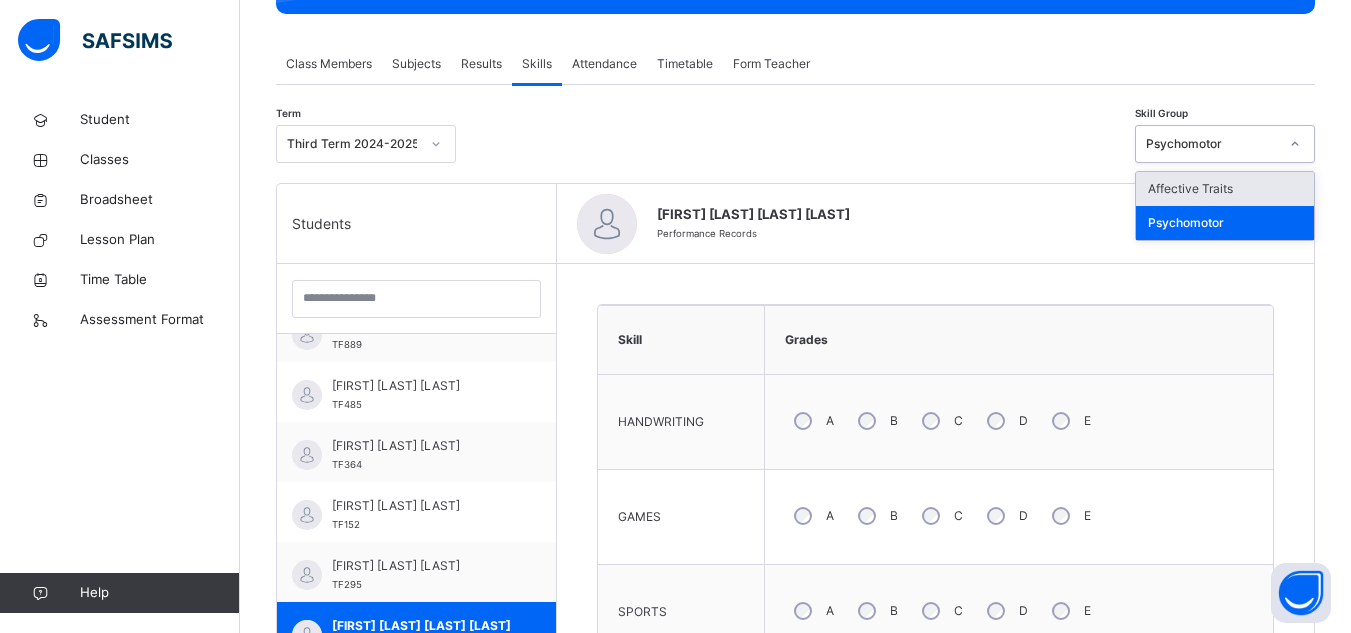 click 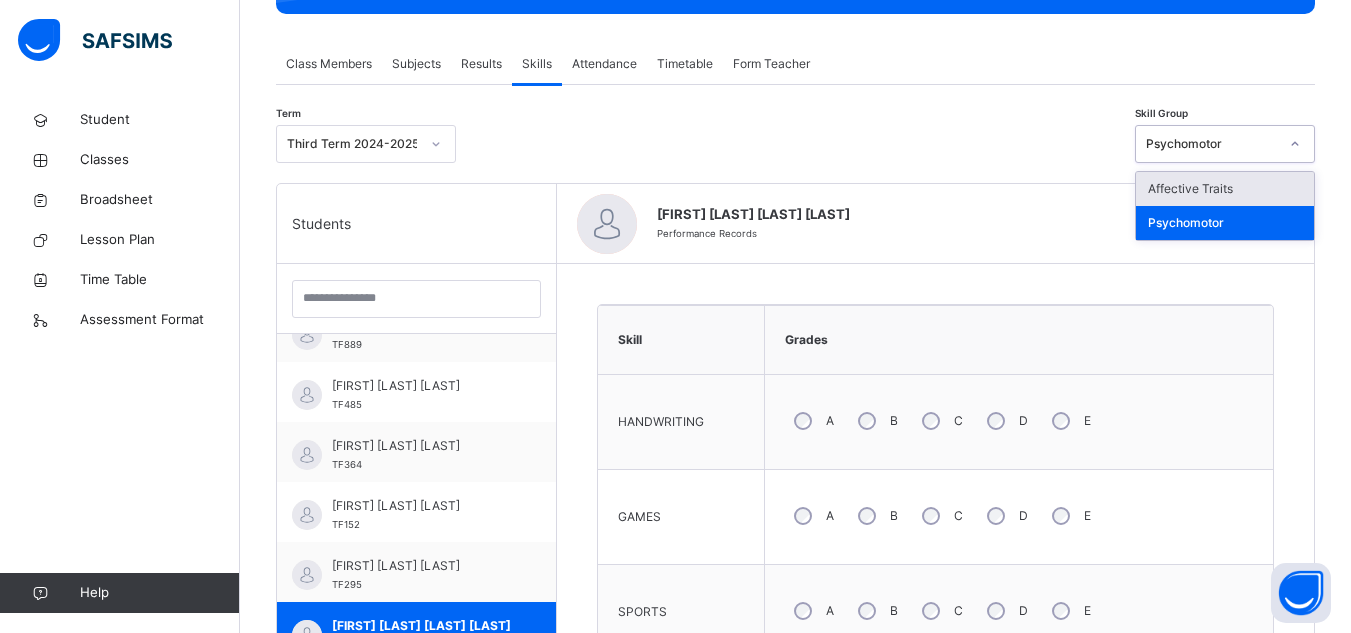 click on "Affective Traits" at bounding box center (1225, 189) 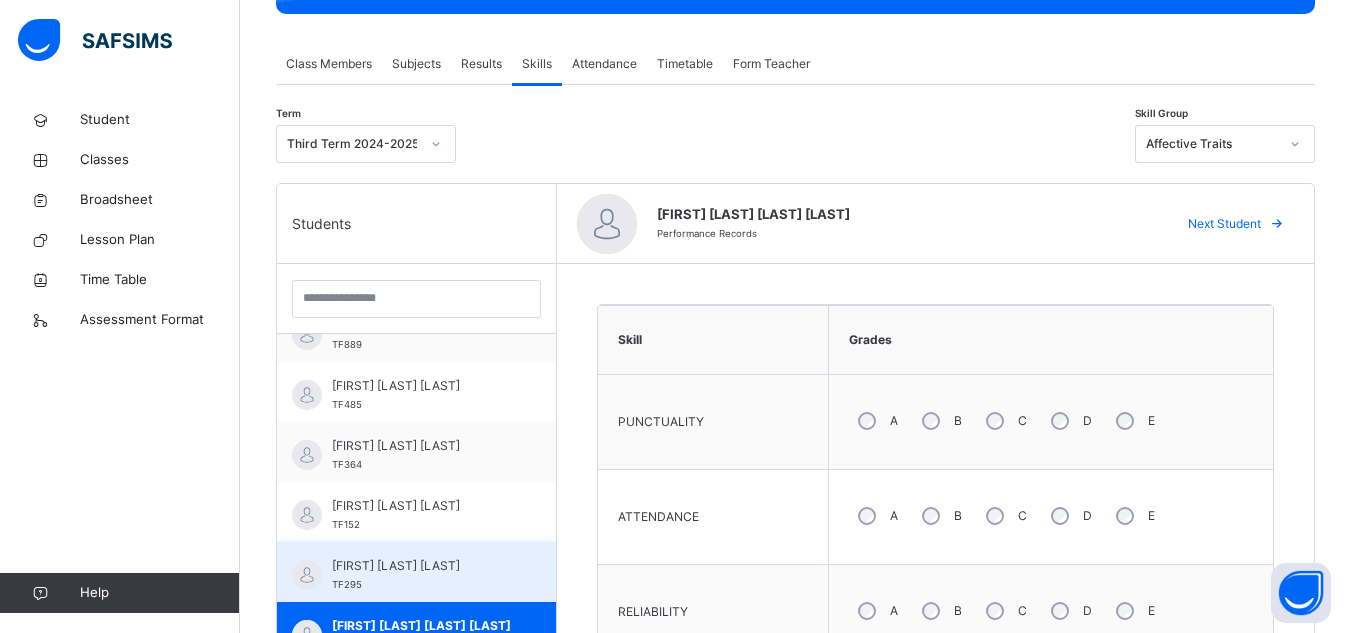 click on "[FIRST] [LAST] [LAST]" at bounding box center [421, 566] 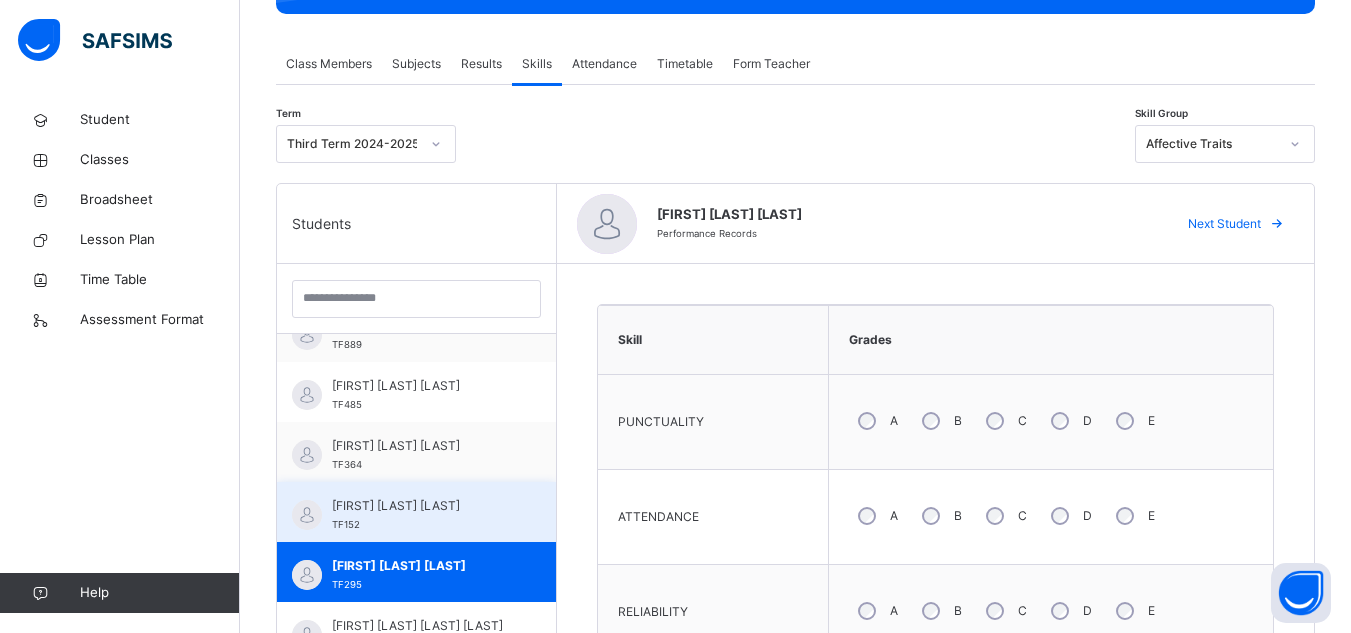 click on "[FIRST] [LAST] [LAST] TF152" at bounding box center (421, 515) 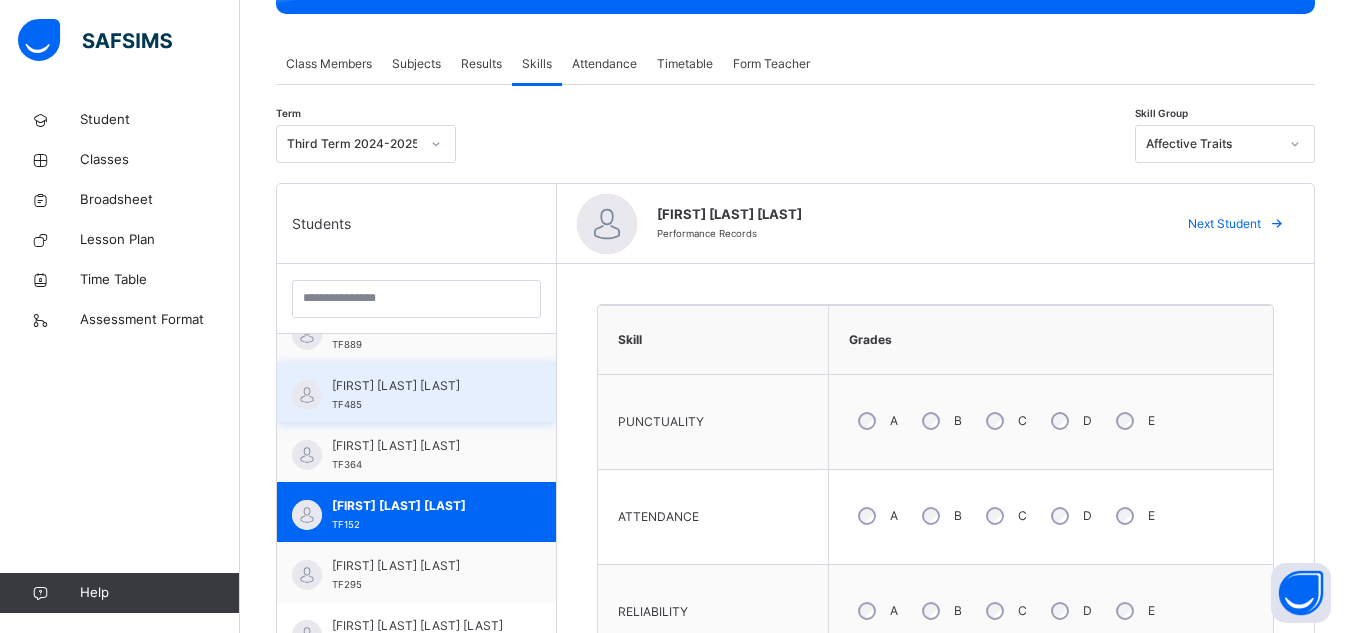 click on "[FIRST] [LAST] [LAST]" at bounding box center (421, 386) 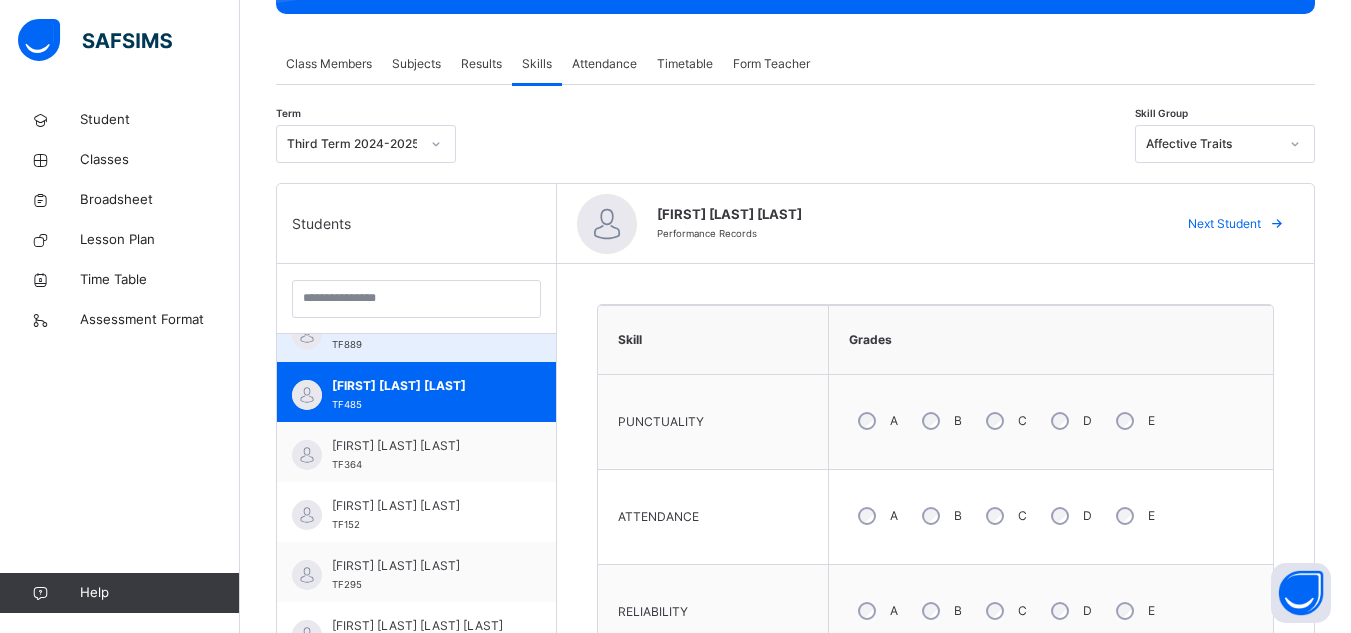 click on "[FIRST] [LAST] [LAST] TF889" at bounding box center [416, 332] 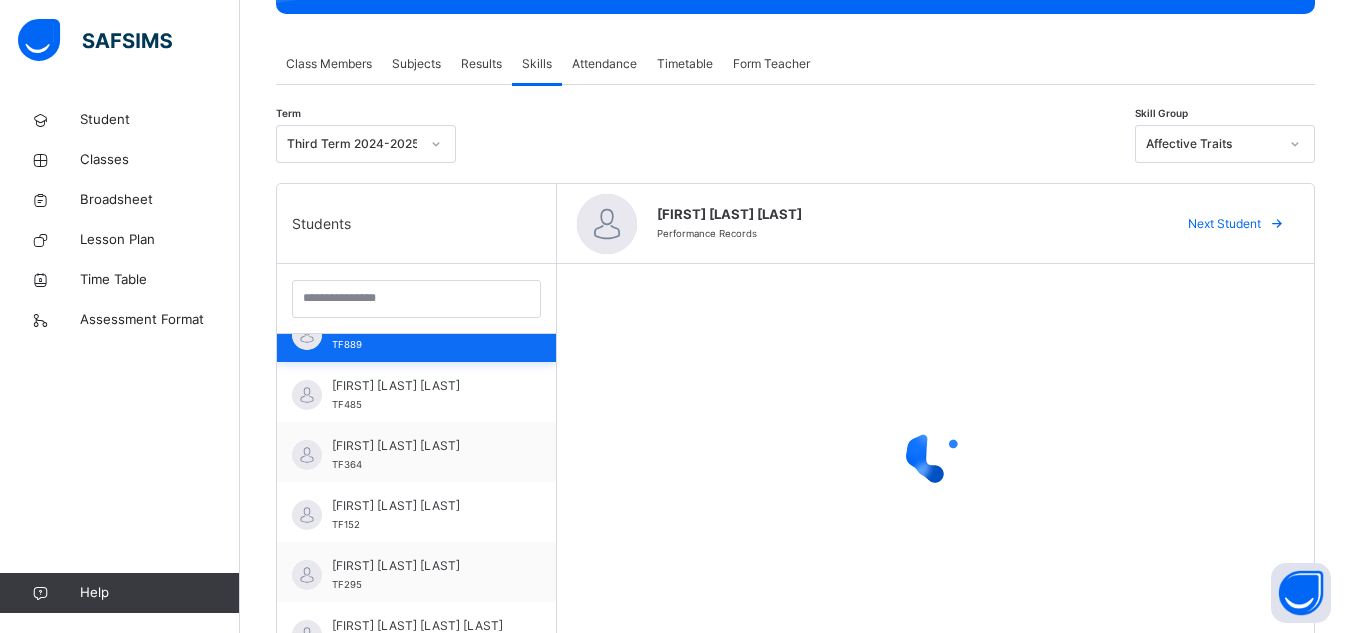 click on "[FIRST] [LAST] [LAST] TF889" at bounding box center (416, 332) 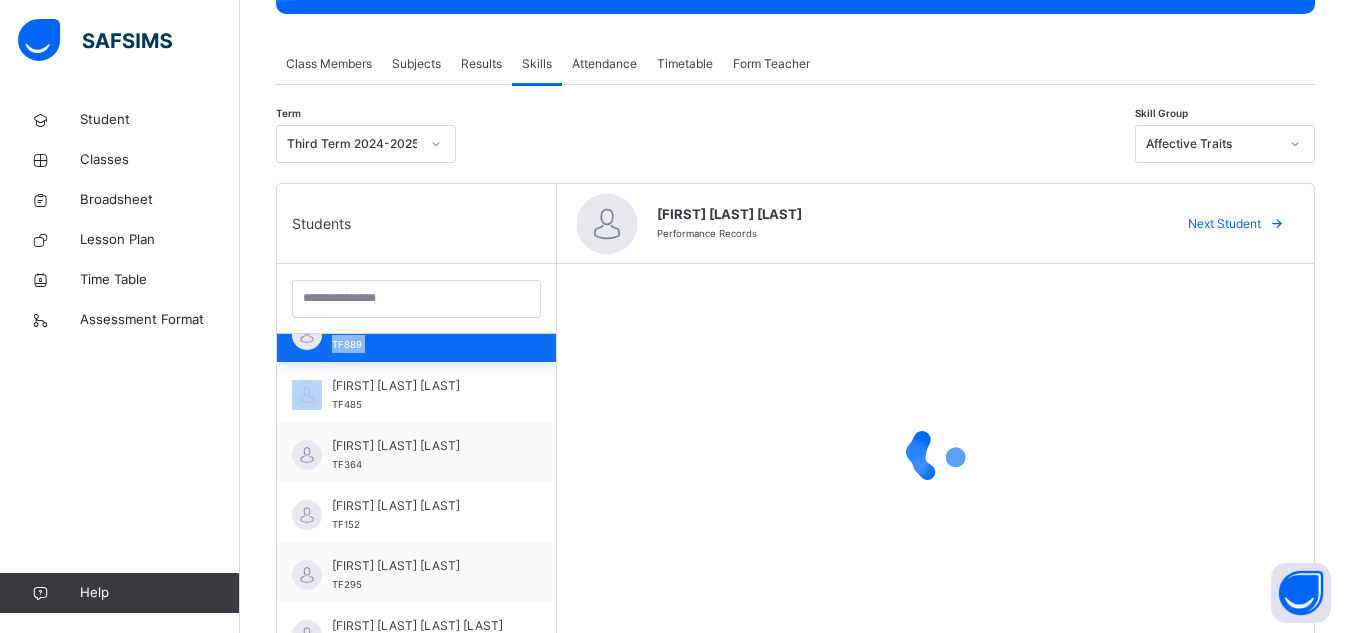 click on "[FIRST] [LAST] [LAST] TF889" at bounding box center [416, 332] 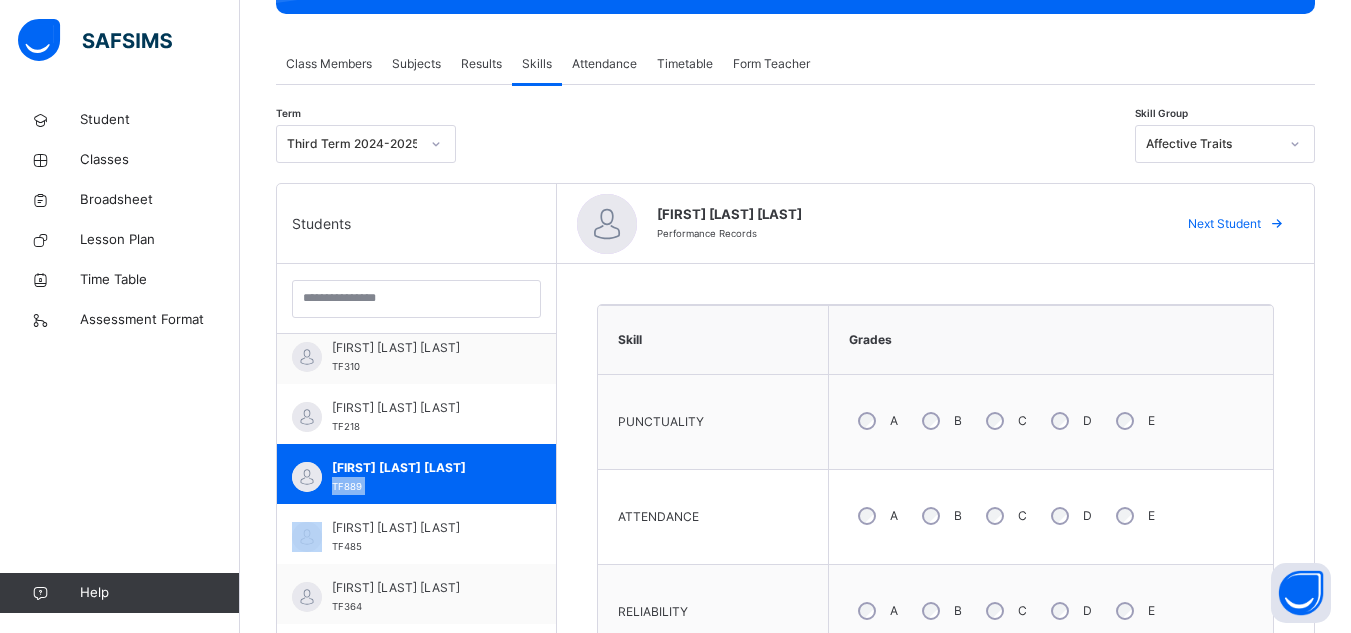 scroll, scrollTop: 781, scrollLeft: 0, axis: vertical 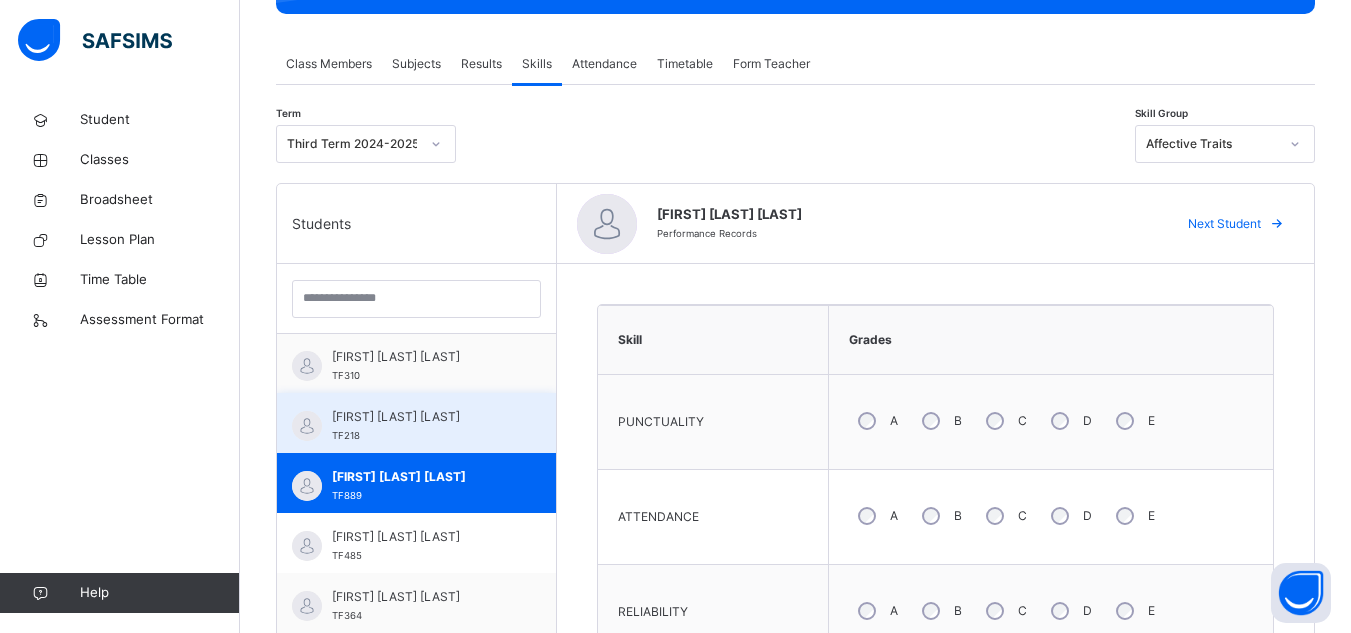 click on "[FIRST] [LAST] [LAST]" at bounding box center (421, 417) 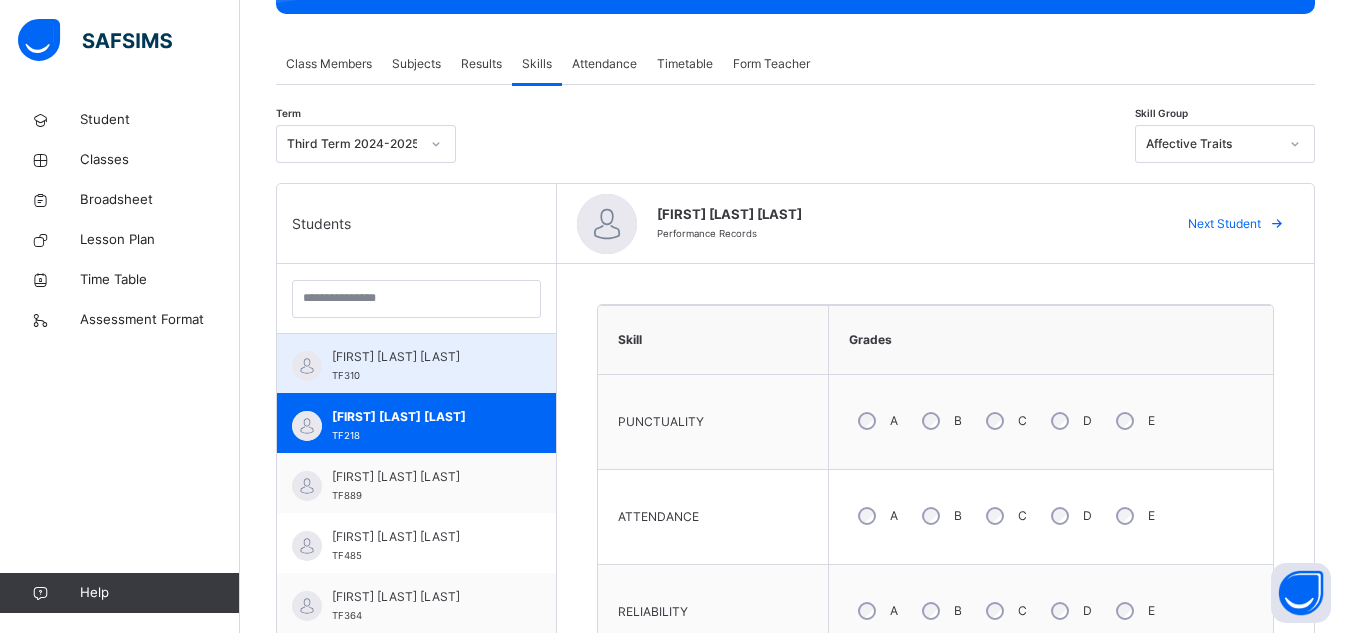 click on "[FIRST] [LAST] [LAST]" at bounding box center (421, 357) 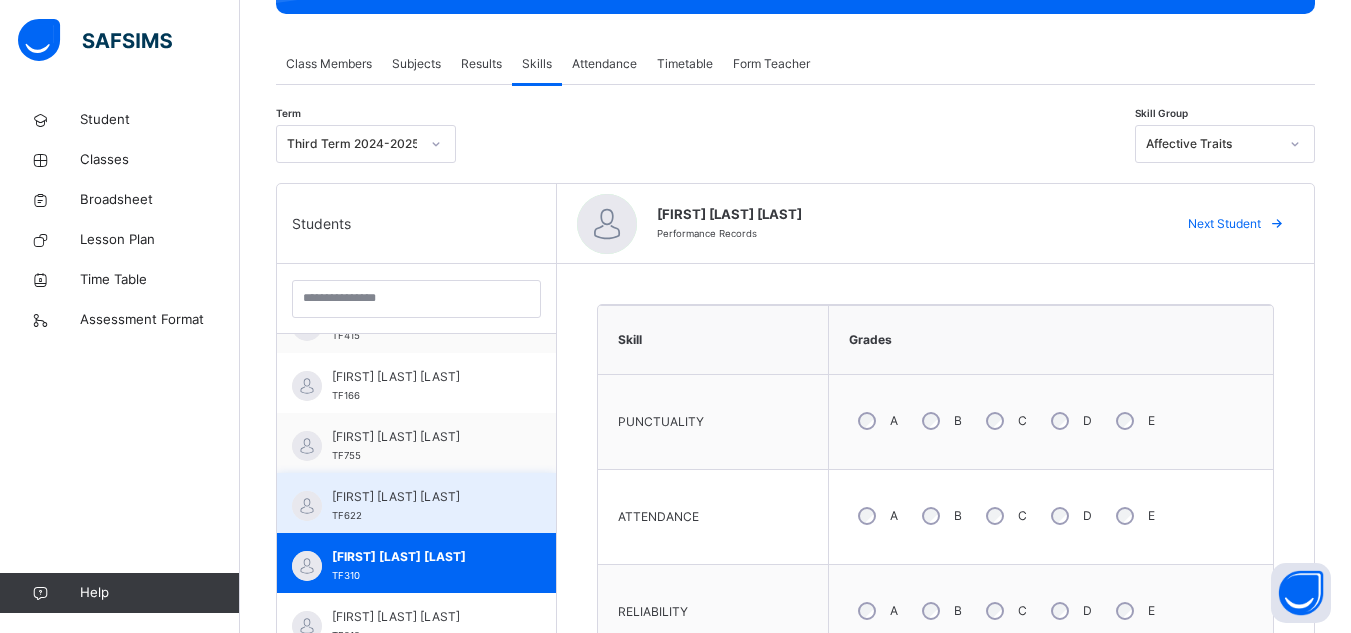 scroll, scrollTop: 550, scrollLeft: 0, axis: vertical 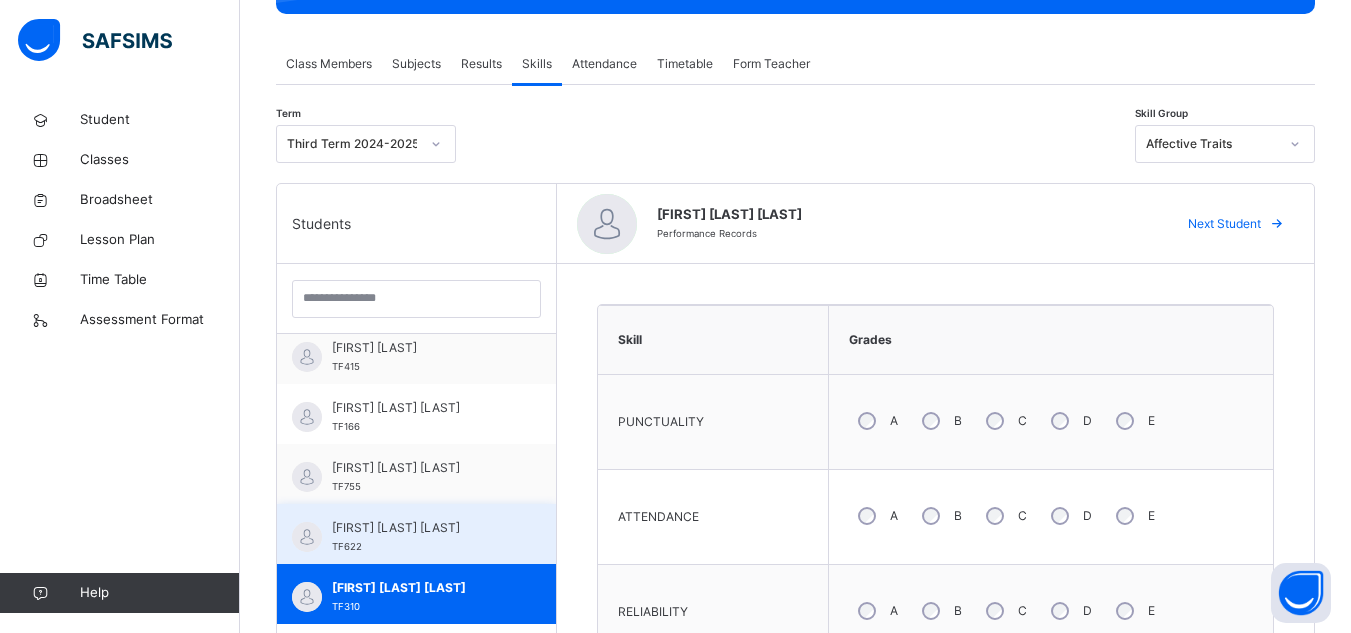 click on "[FIRST] [LAST] [LAST] TF755" at bounding box center [416, 474] 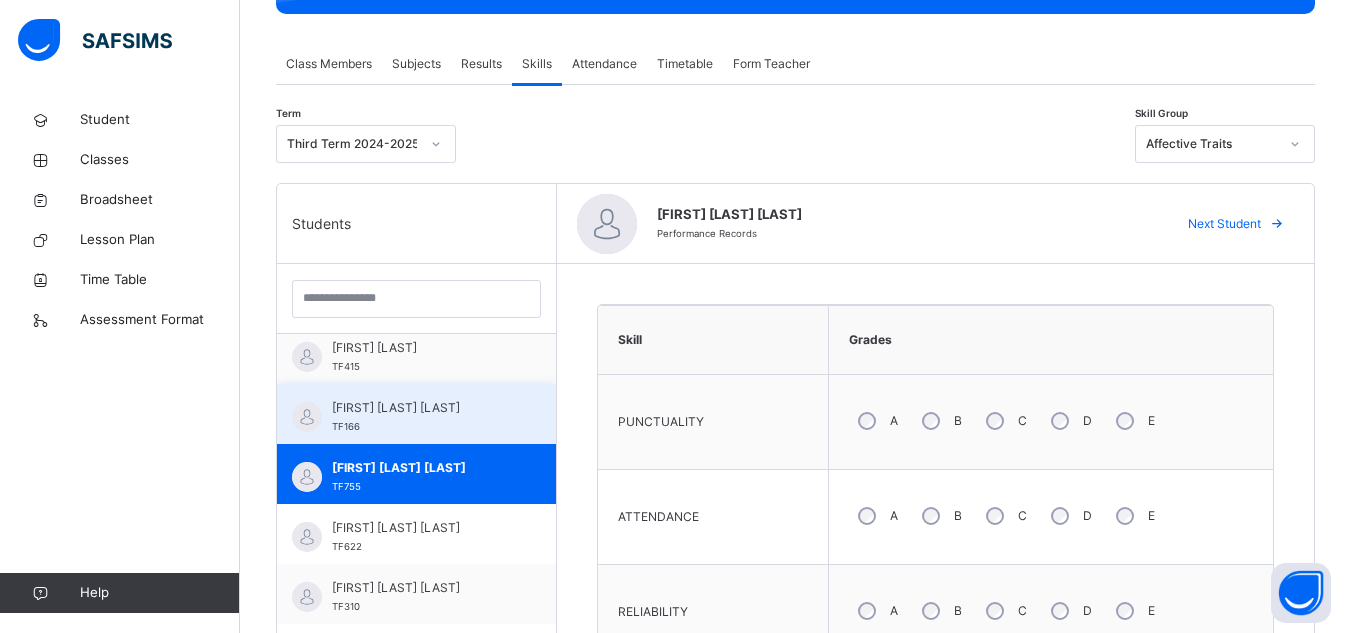 click on "[FIRST] [LAST] [LAST]" at bounding box center (421, 408) 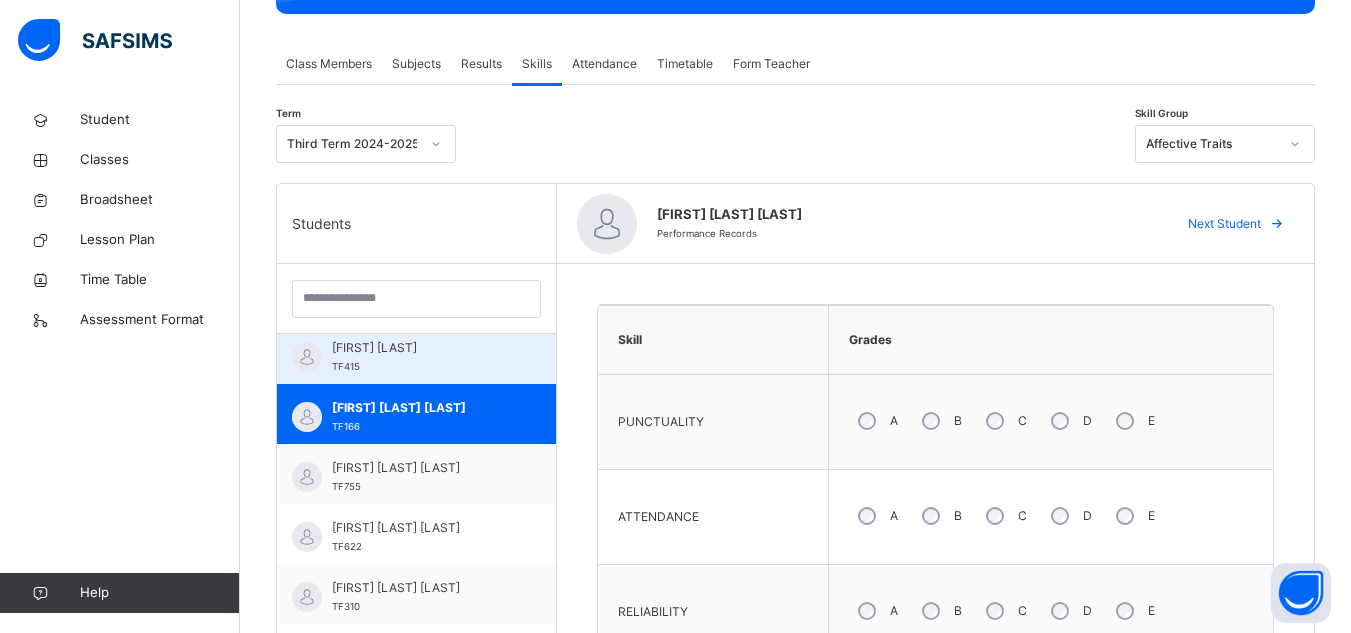 click on "[FIRST] [LAST]" at bounding box center (421, 348) 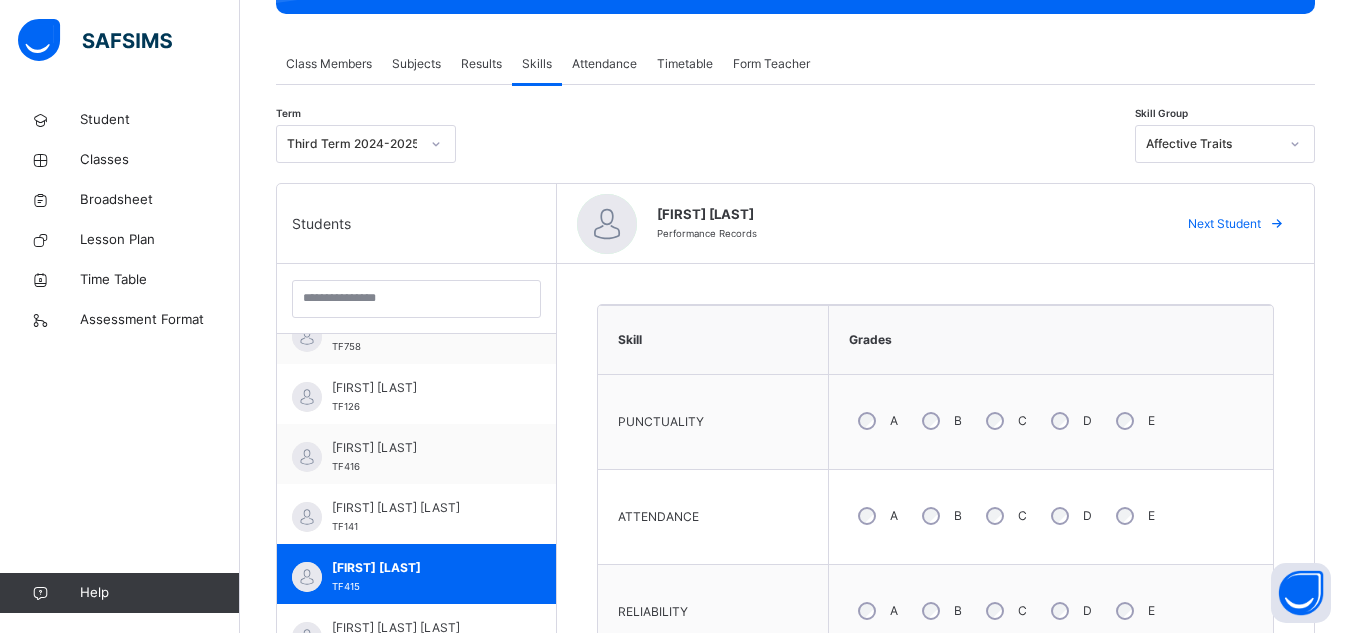 scroll, scrollTop: 310, scrollLeft: 0, axis: vertical 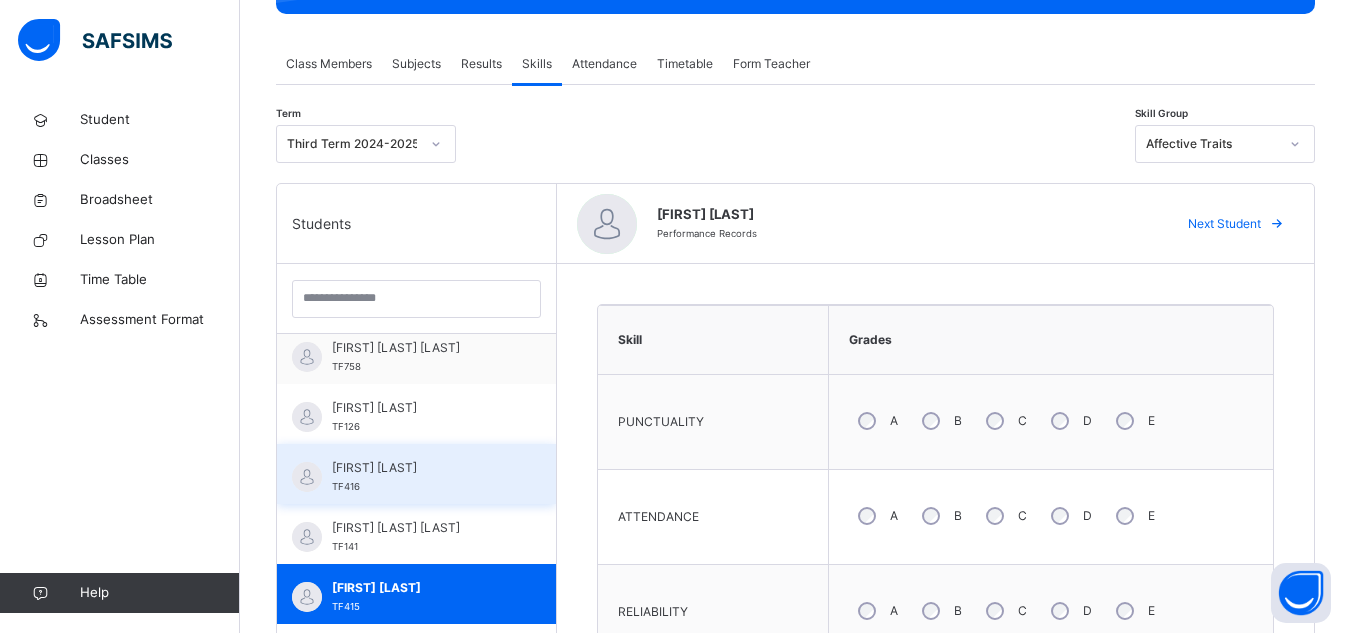click on "[FIRST] [LAST] TF416" at bounding box center [416, 474] 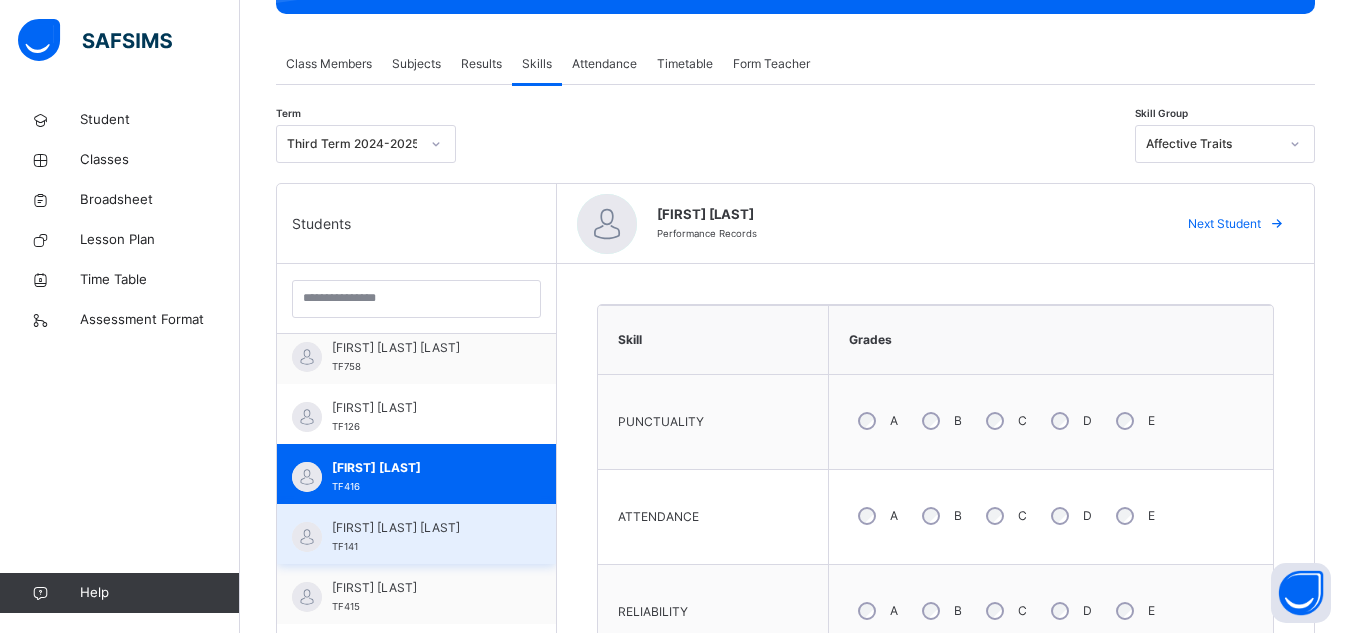 click on "[FIRST] [LAST] [LAST] TF141" at bounding box center (421, 537) 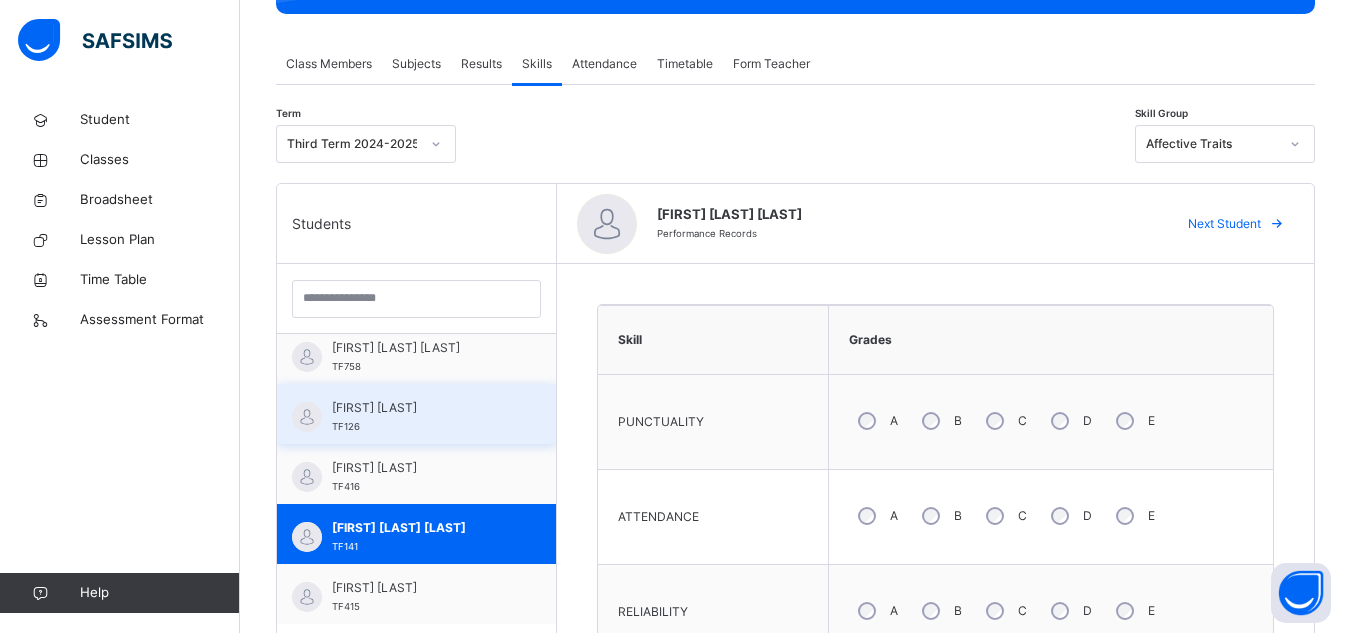 click on "[FIRST] [LAST] TF126" at bounding box center (416, 414) 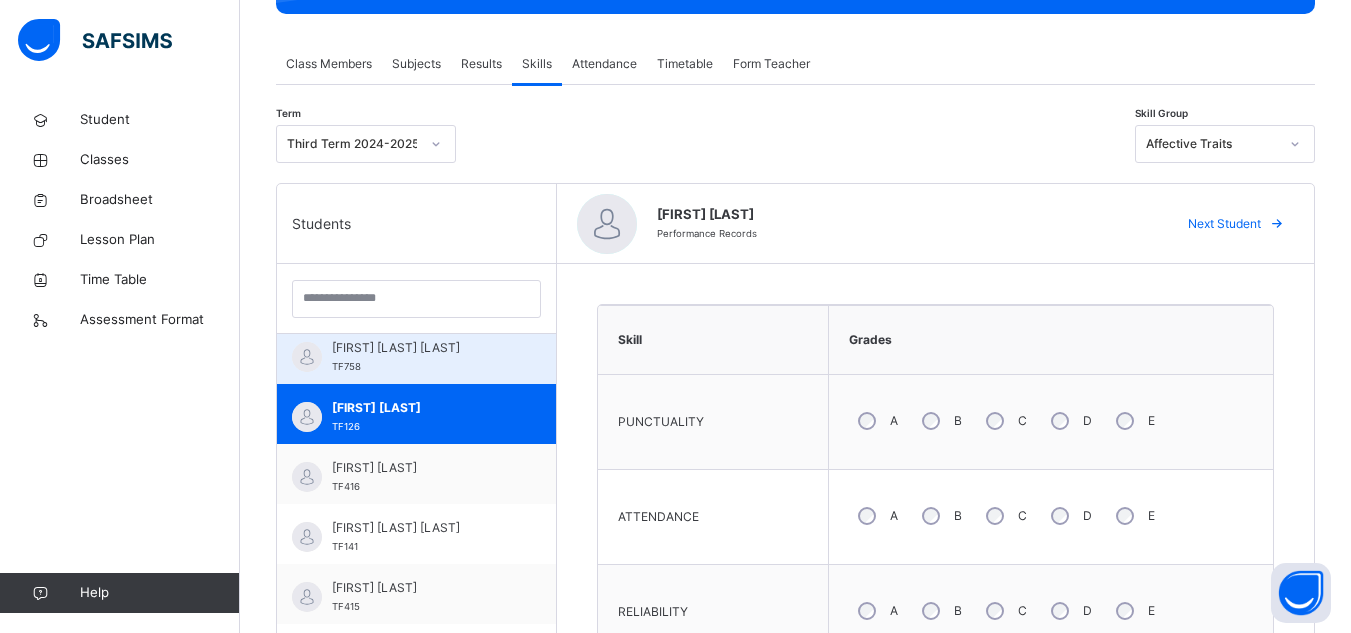 click on "[FIRST] [LAST] [LAST] TF758" at bounding box center [421, 357] 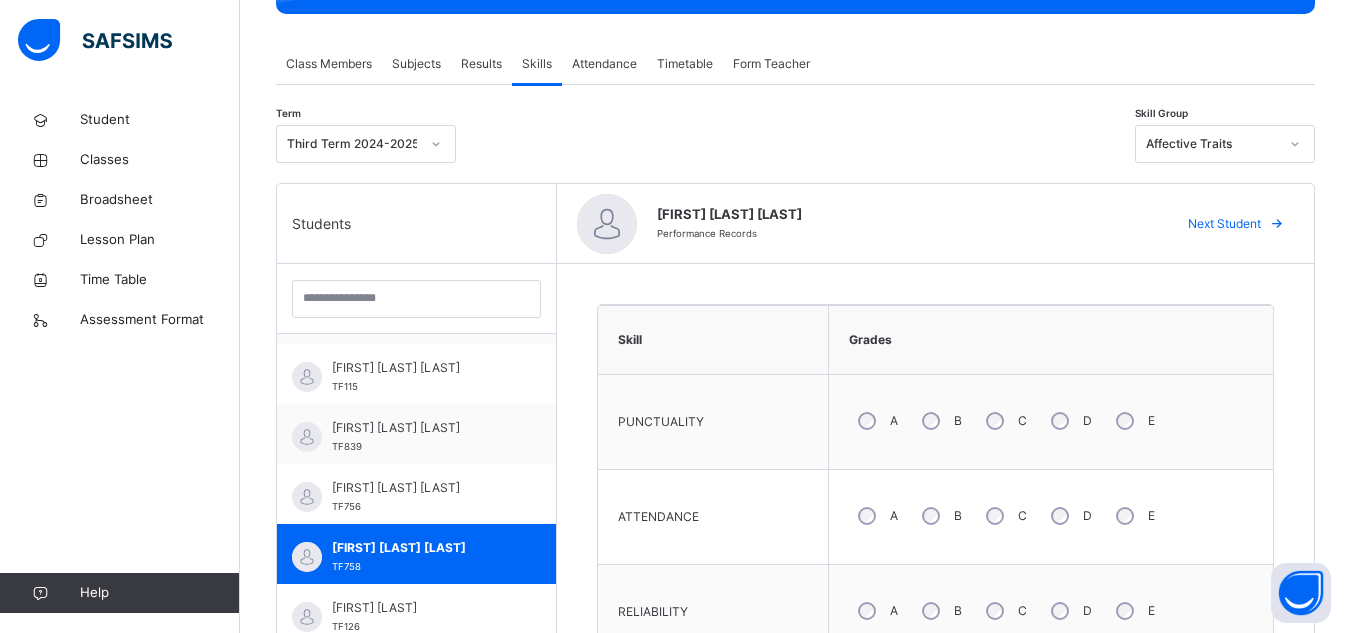 scroll, scrollTop: 70, scrollLeft: 0, axis: vertical 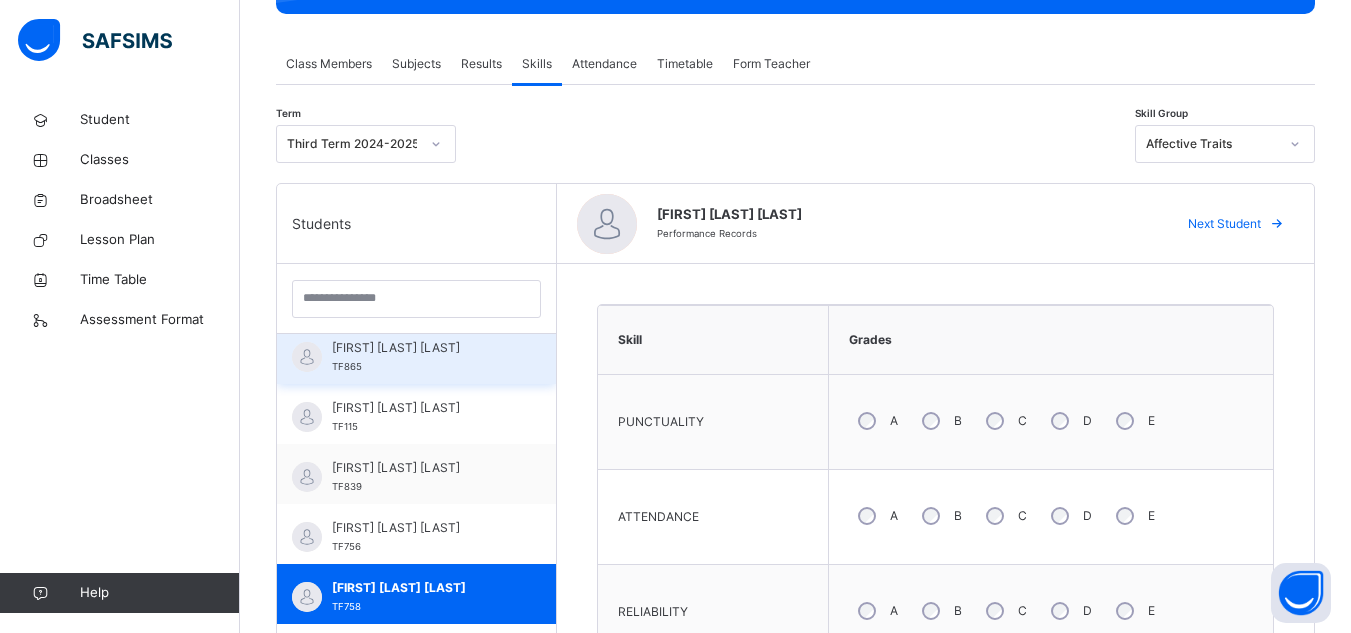 click on "[FIRST] [LAST] [LAST]" at bounding box center [421, 348] 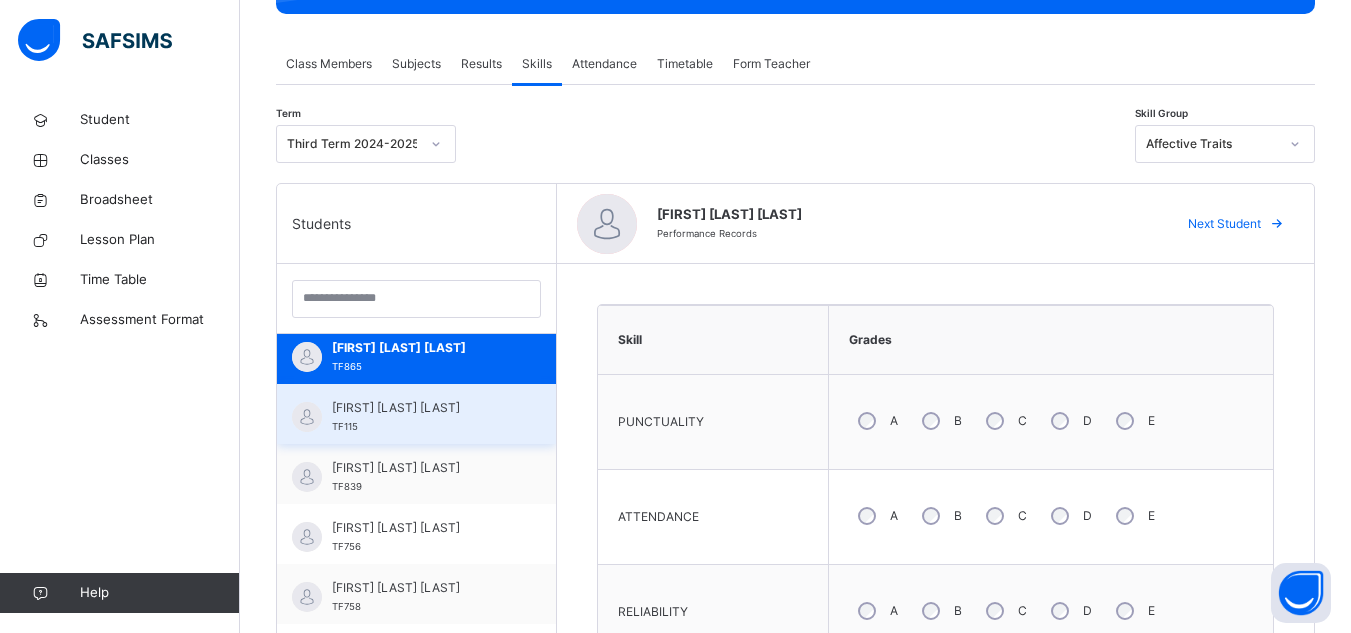 click on "[FIRST] [LAST] [LAST]" at bounding box center [421, 408] 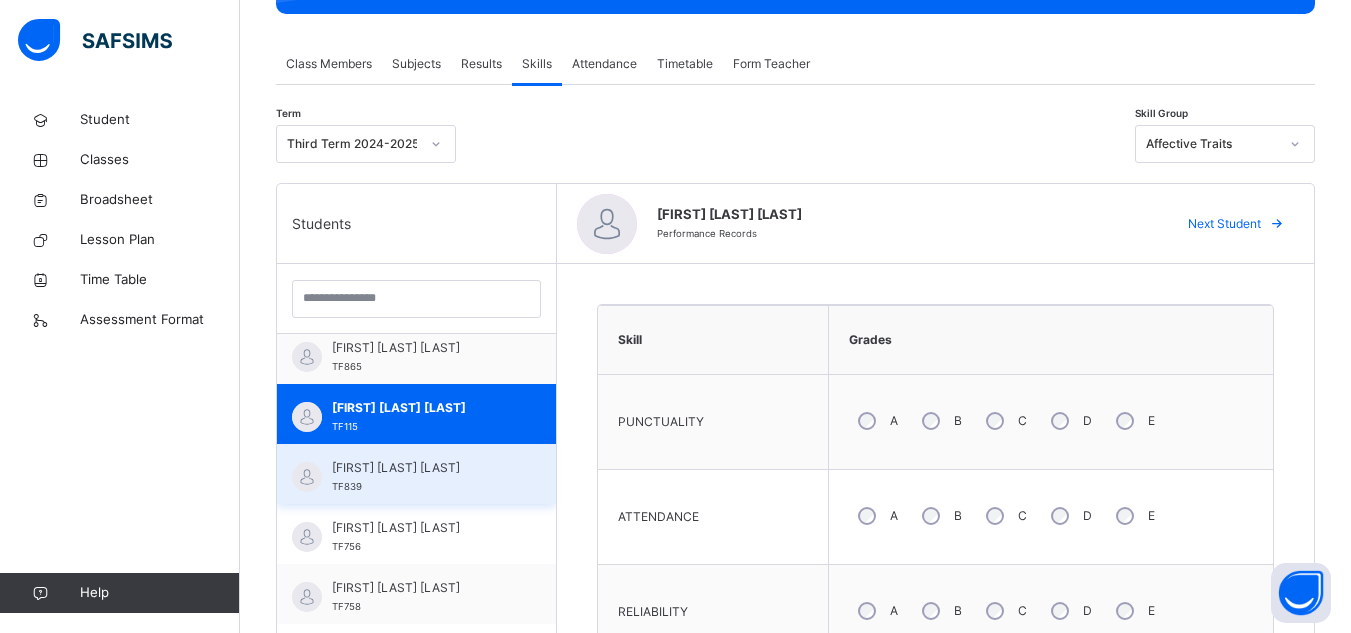 click on "[FIRST] [LAST] [LAST]" at bounding box center (421, 468) 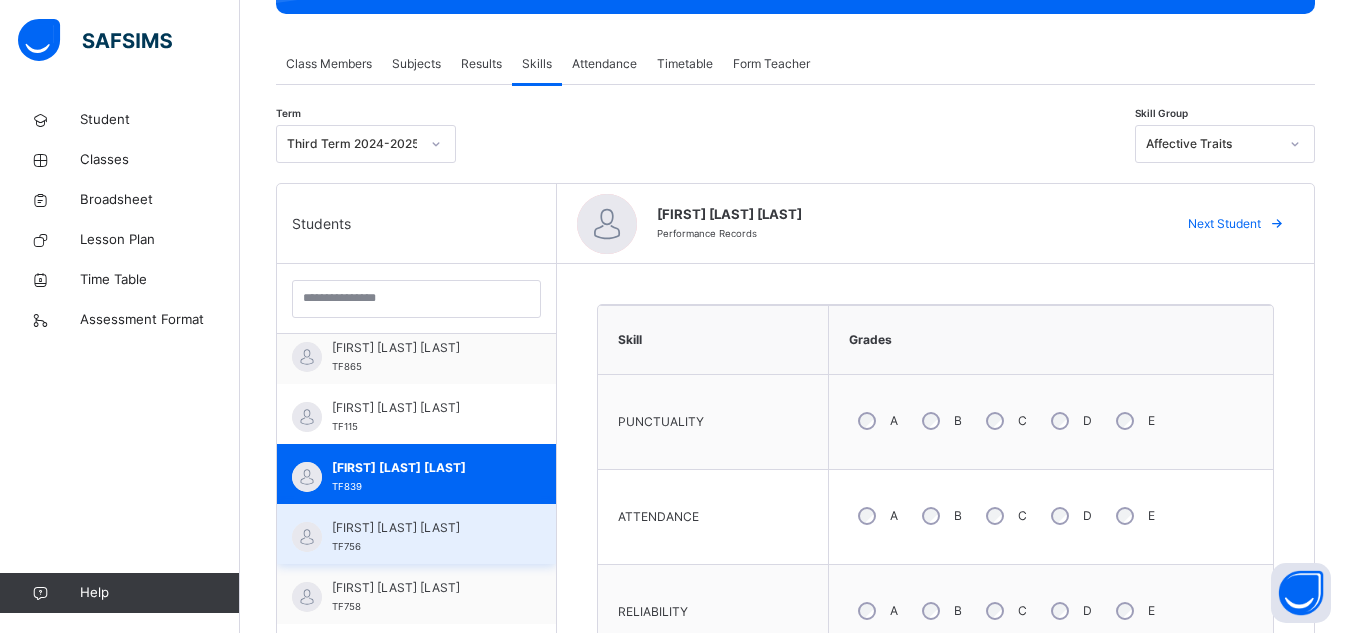 click on "[FIRST] [LAST] [LAST] TF756" at bounding box center [416, 534] 